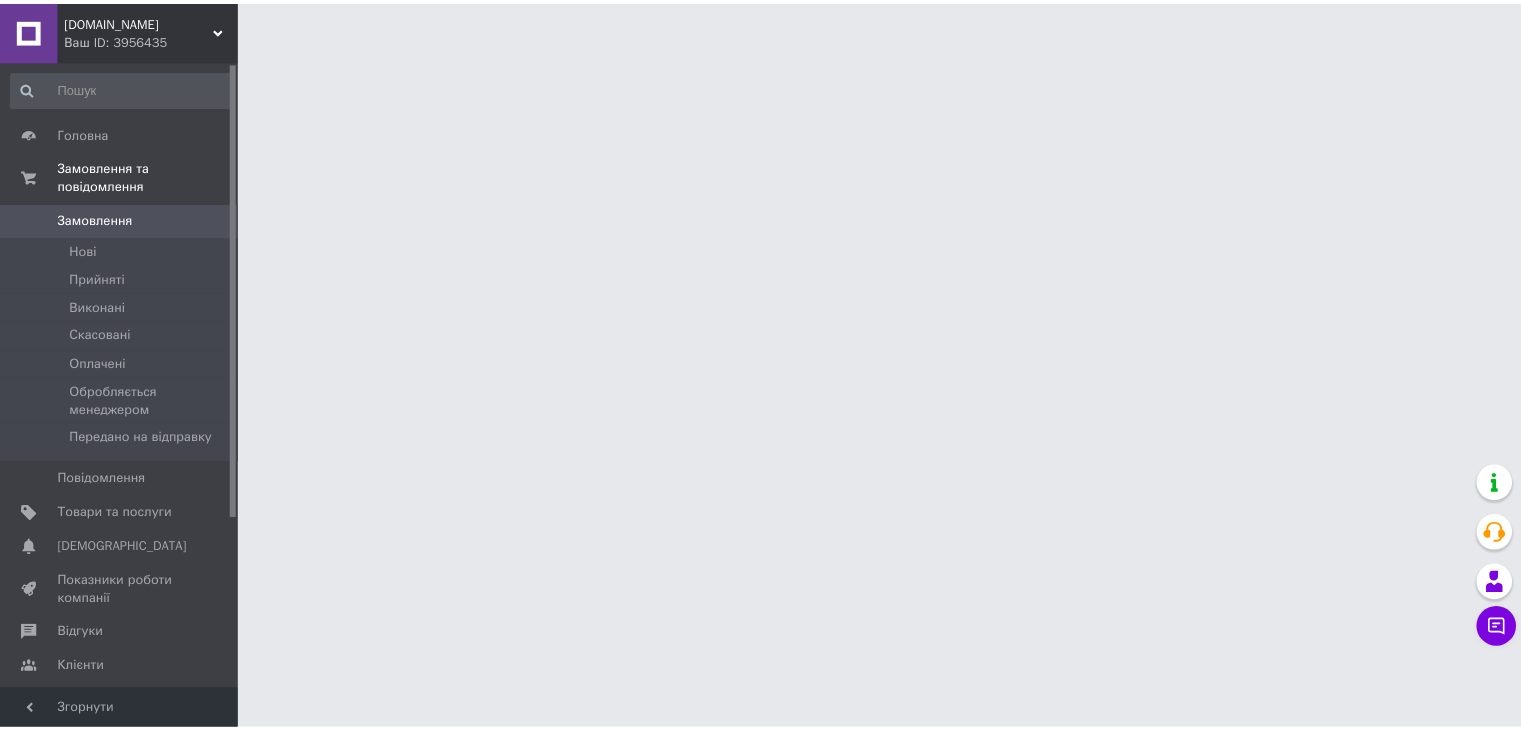 scroll, scrollTop: 0, scrollLeft: 0, axis: both 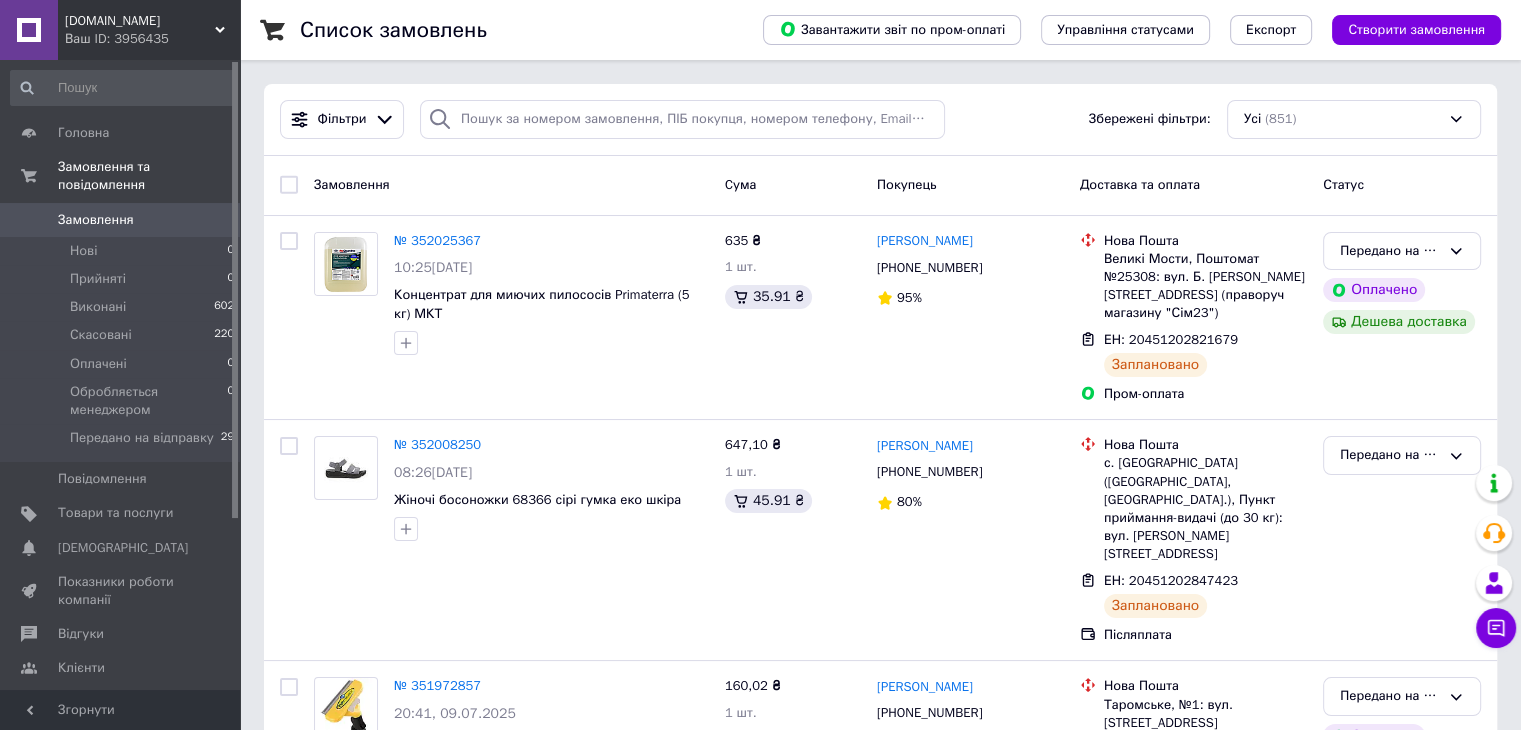 click on "[DOMAIN_NAME]" at bounding box center (140, 21) 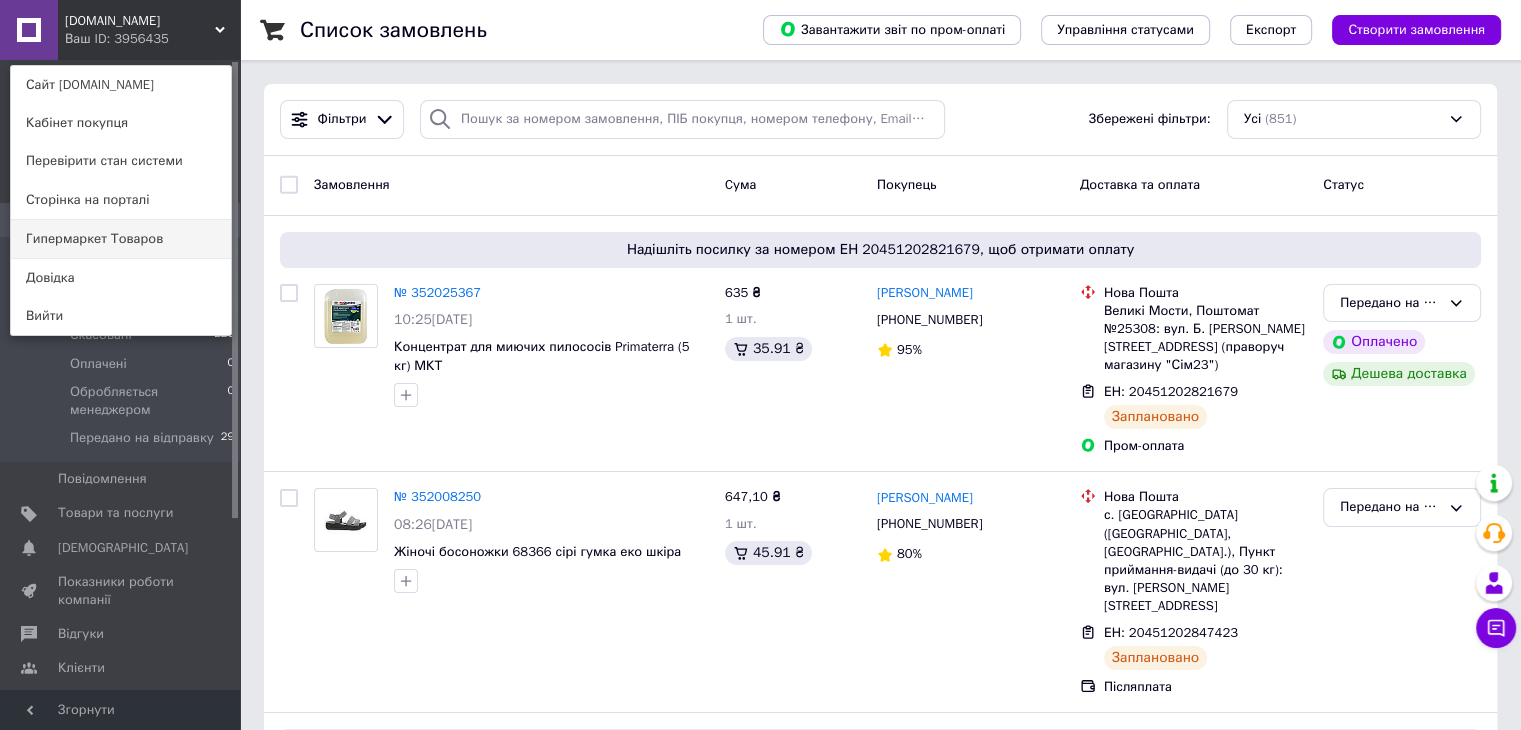click on "Гипермаркет Товаров" at bounding box center (121, 239) 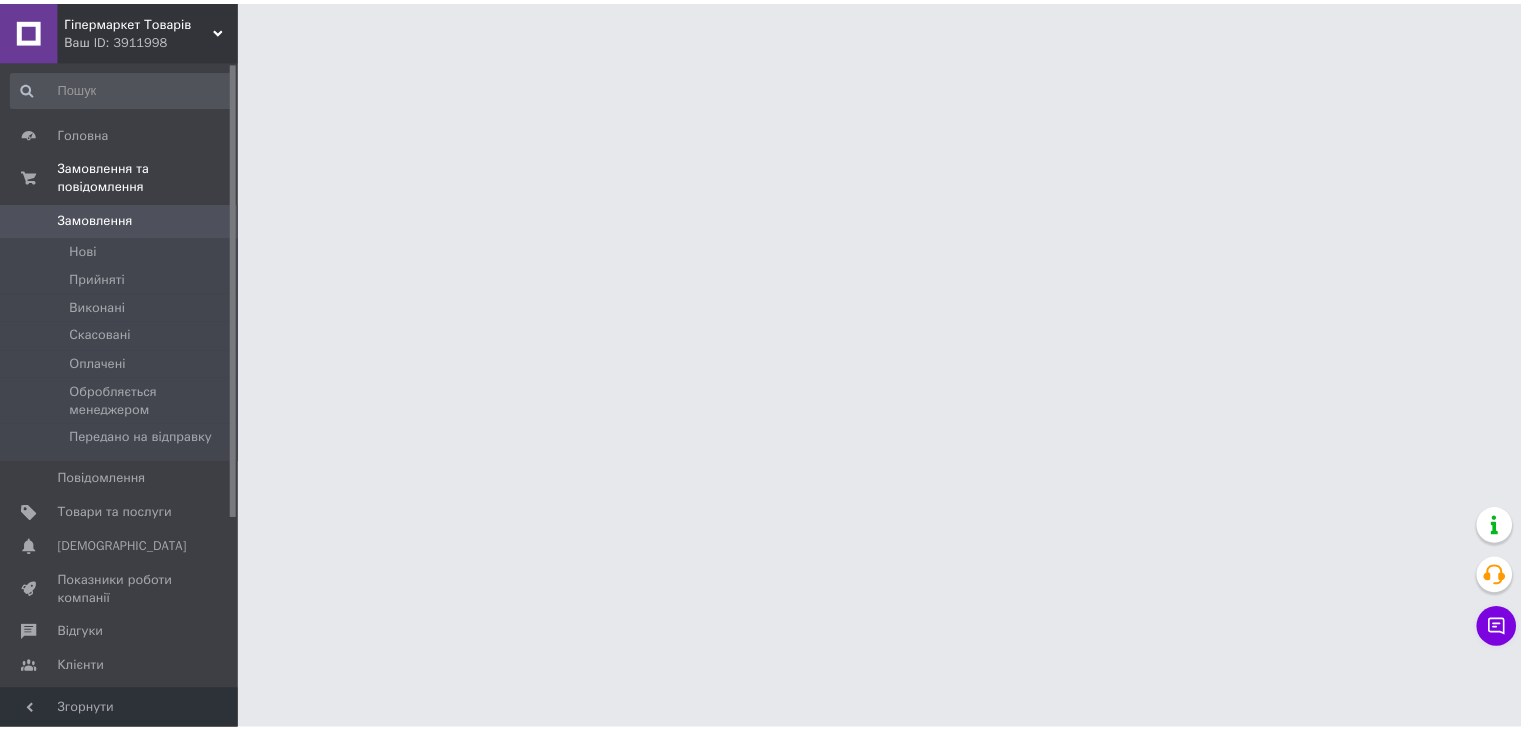 scroll, scrollTop: 0, scrollLeft: 0, axis: both 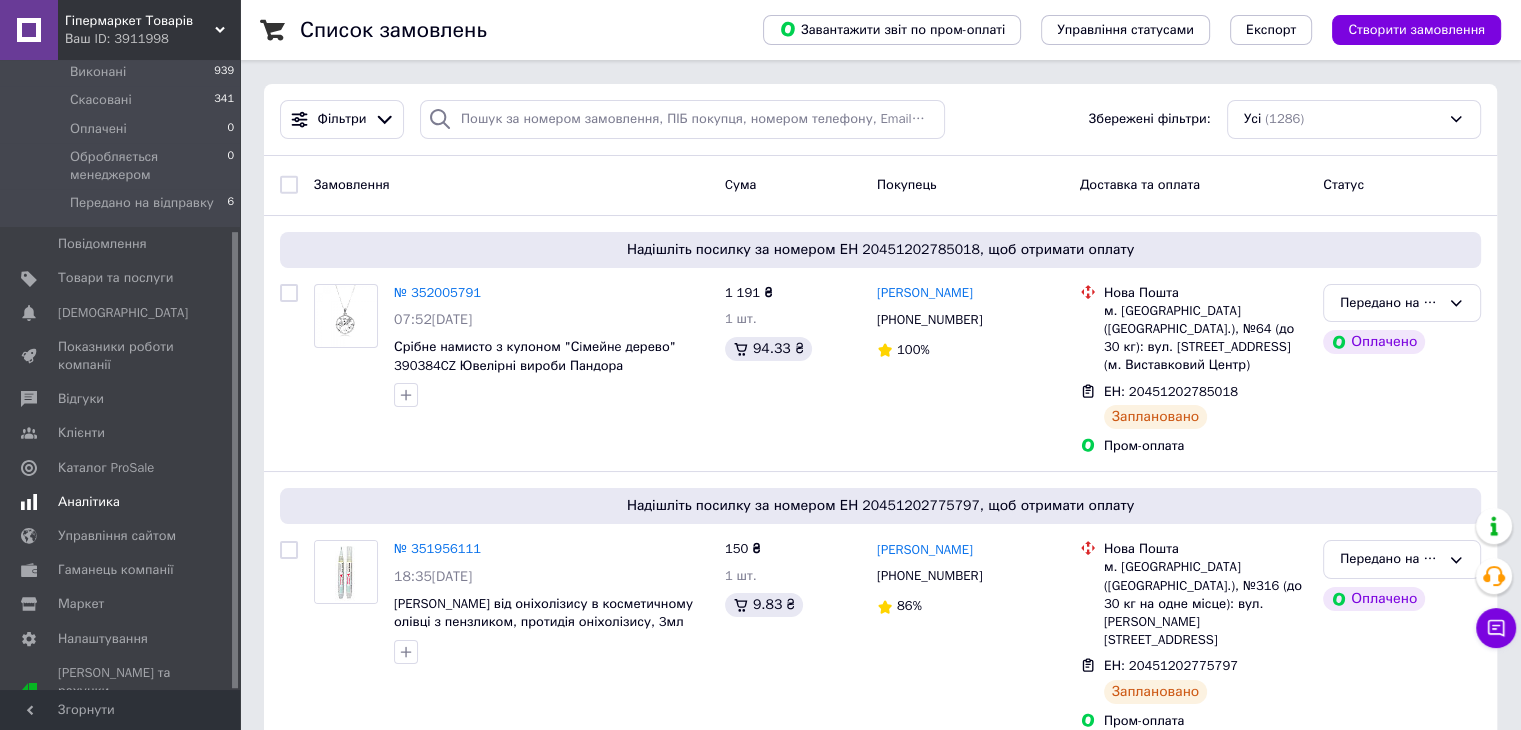 click on "Аналітика" at bounding box center [89, 502] 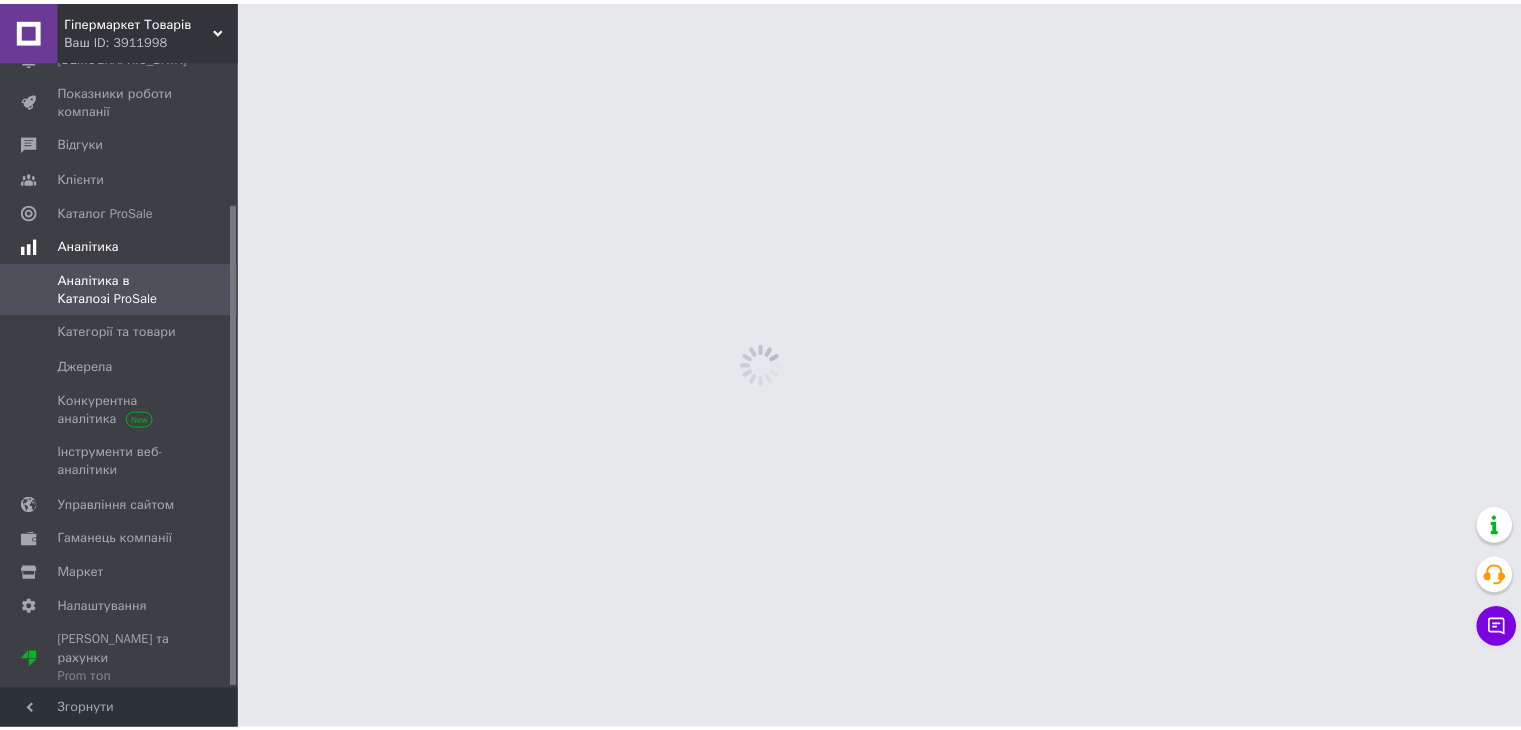 scroll, scrollTop: 184, scrollLeft: 0, axis: vertical 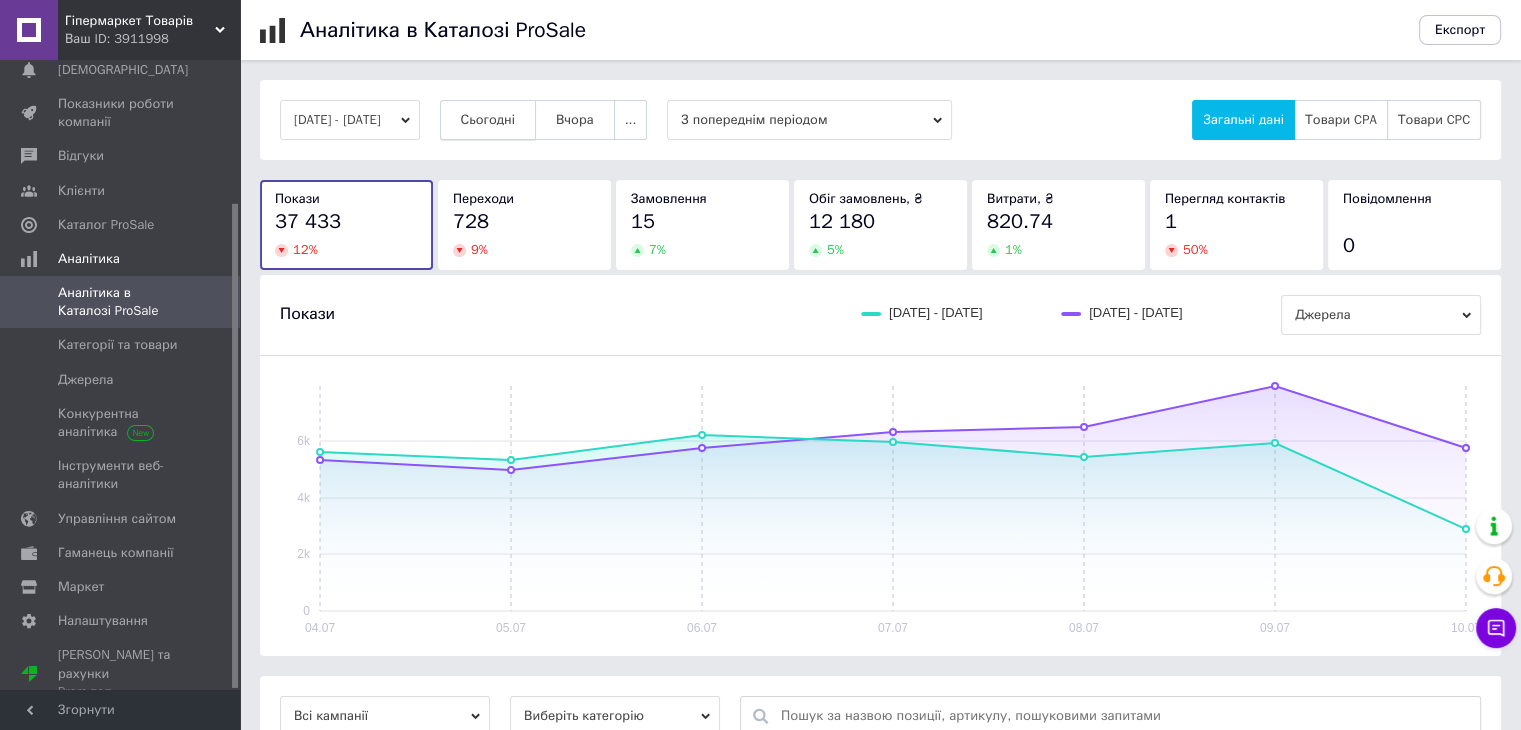 click on "Сьогодні" at bounding box center (488, 120) 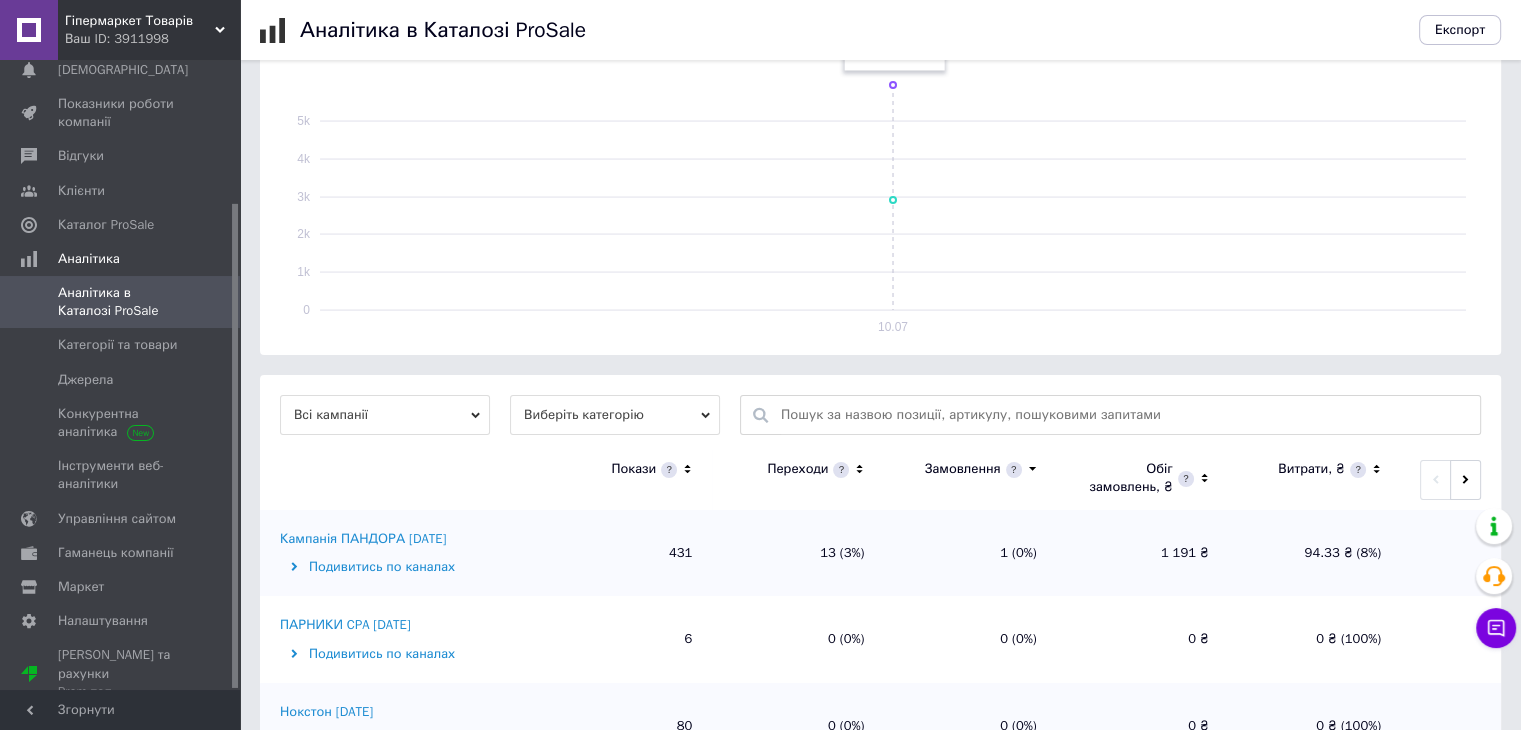 scroll, scrollTop: 600, scrollLeft: 0, axis: vertical 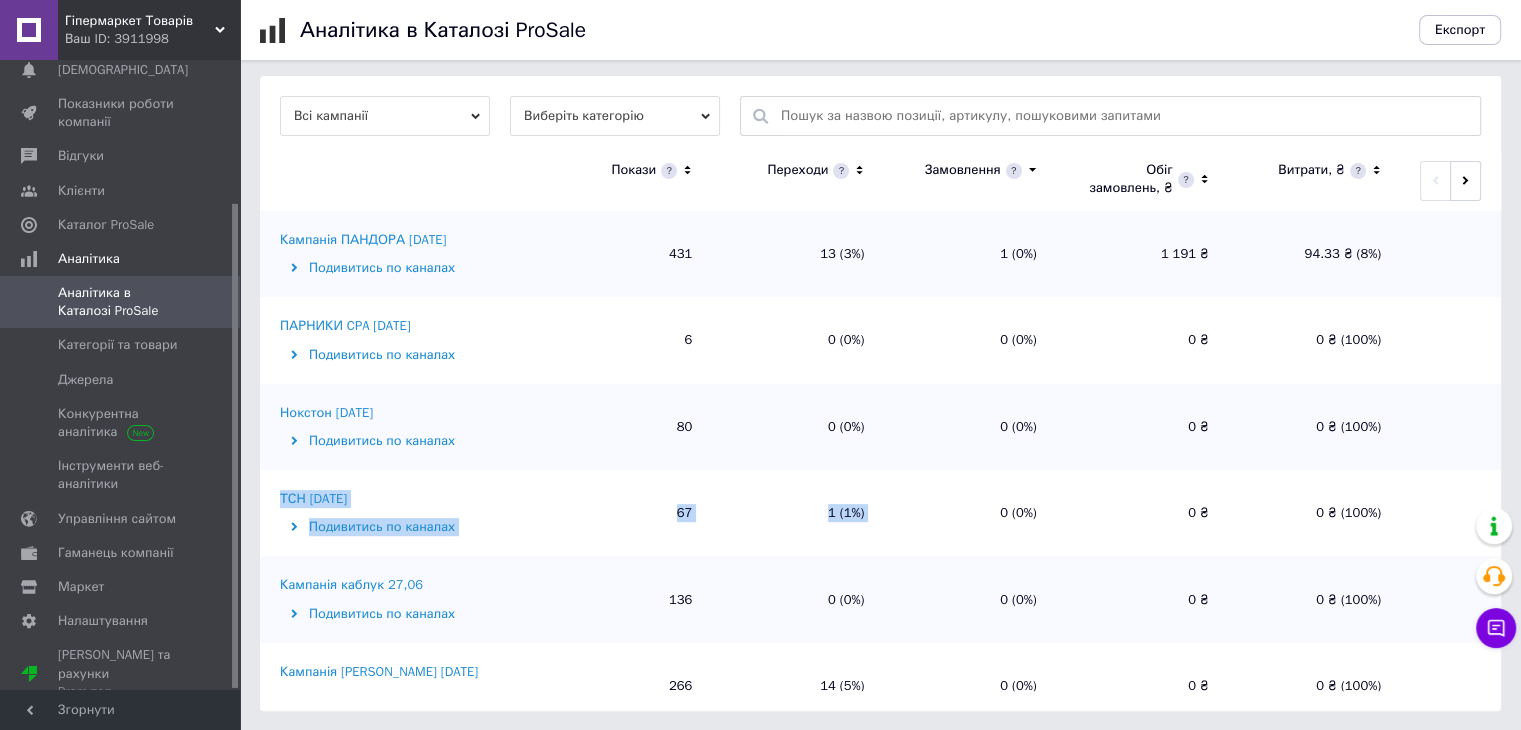 drag, startPoint x: 292, startPoint y: 498, endPoint x: 900, endPoint y: 505, distance: 608.0403 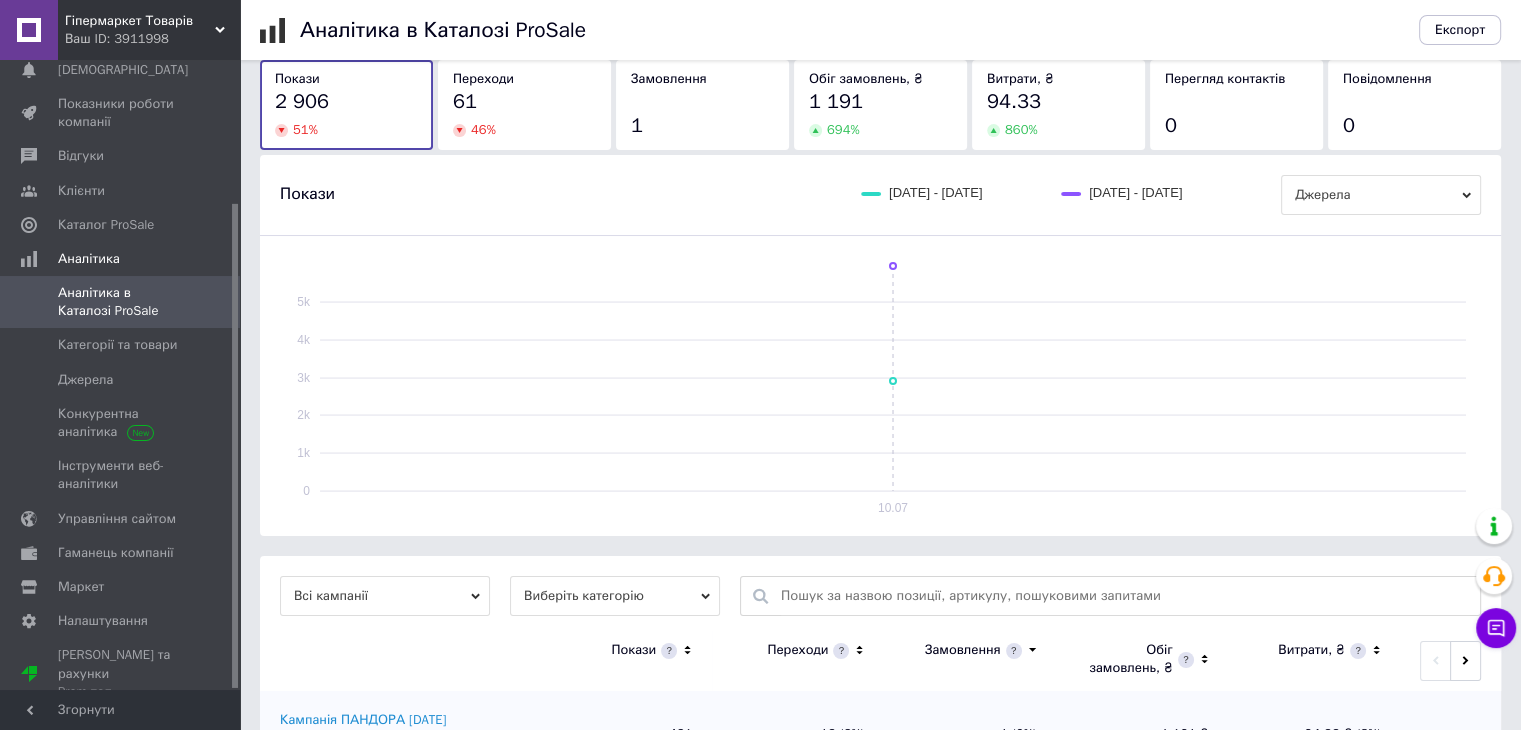scroll, scrollTop: 0, scrollLeft: 0, axis: both 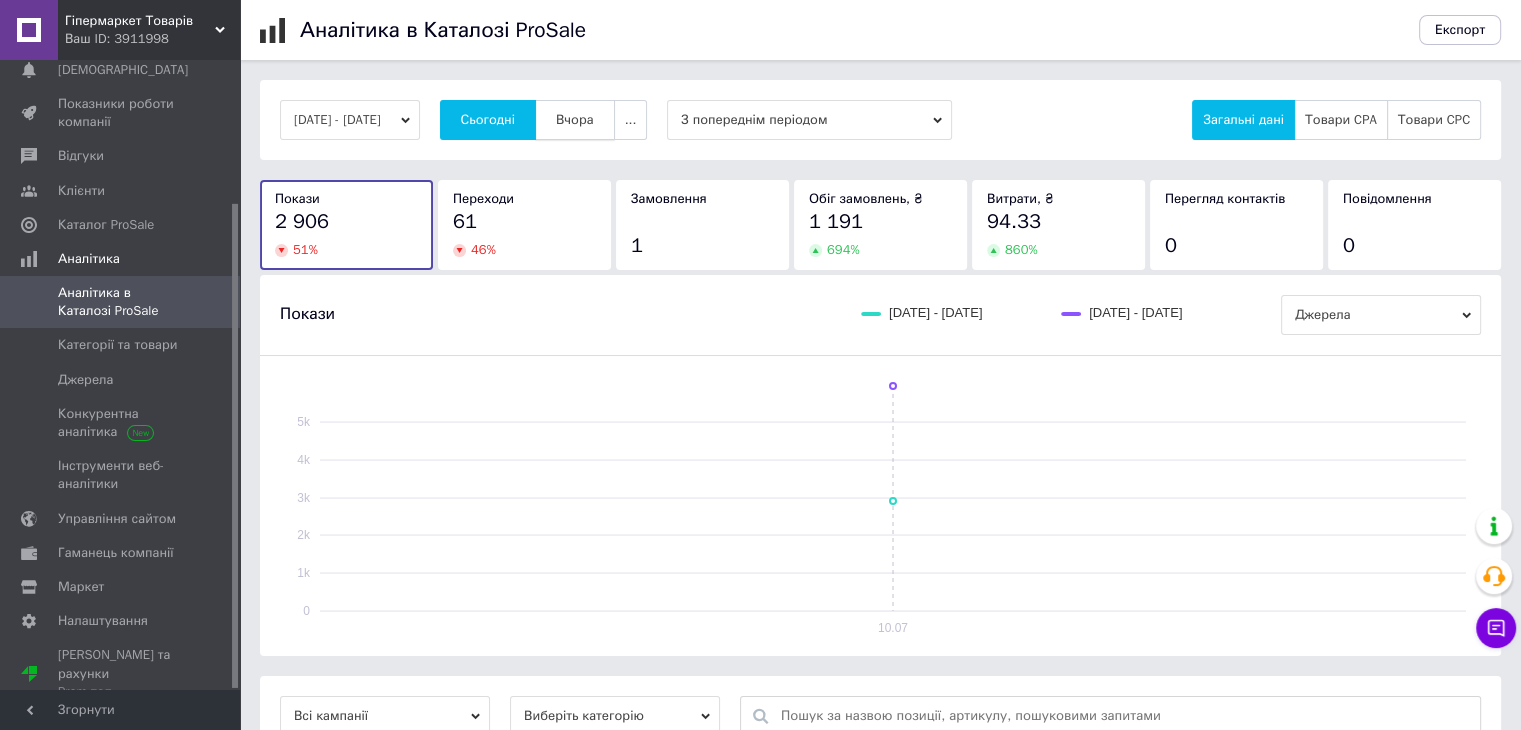 click on "Вчора" at bounding box center [575, 120] 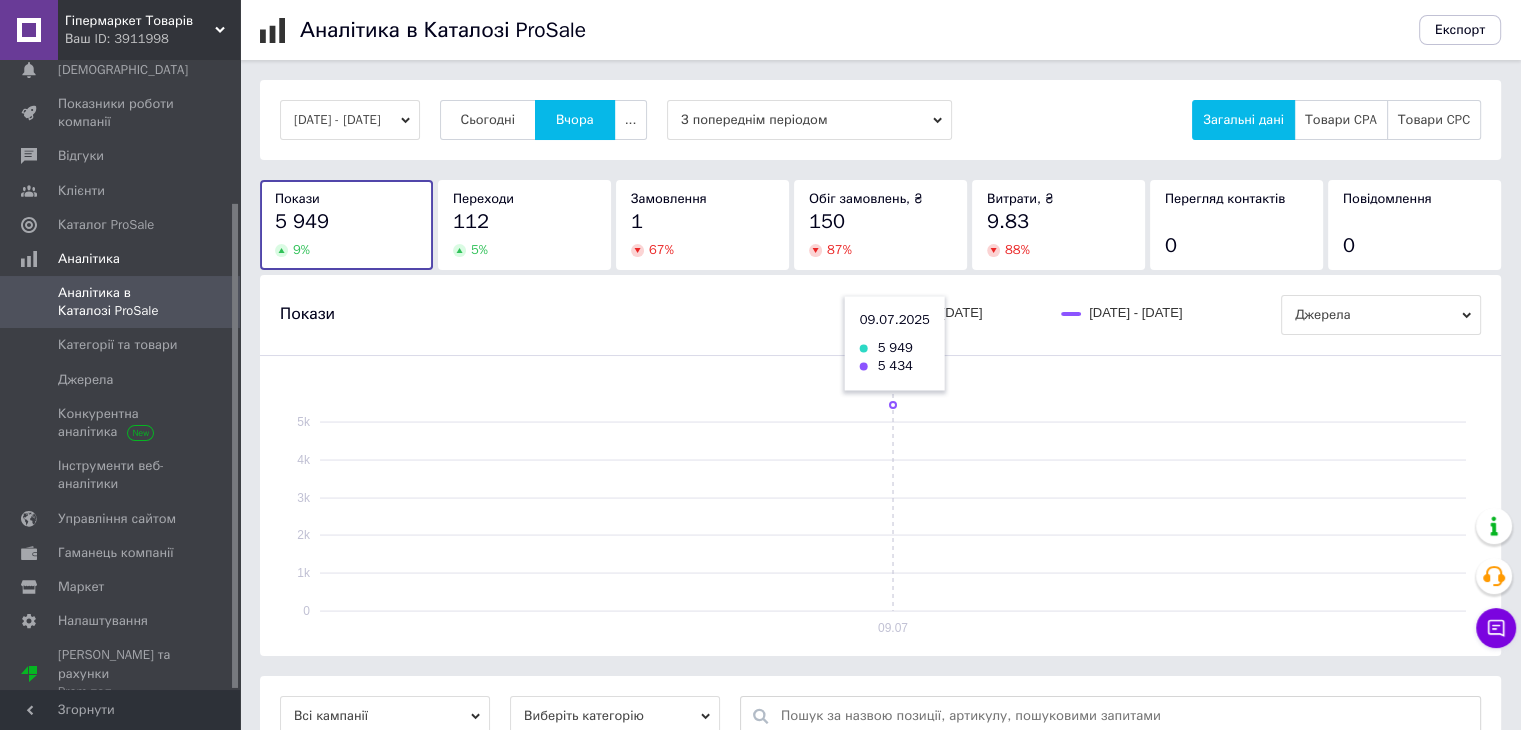 scroll, scrollTop: 600, scrollLeft: 0, axis: vertical 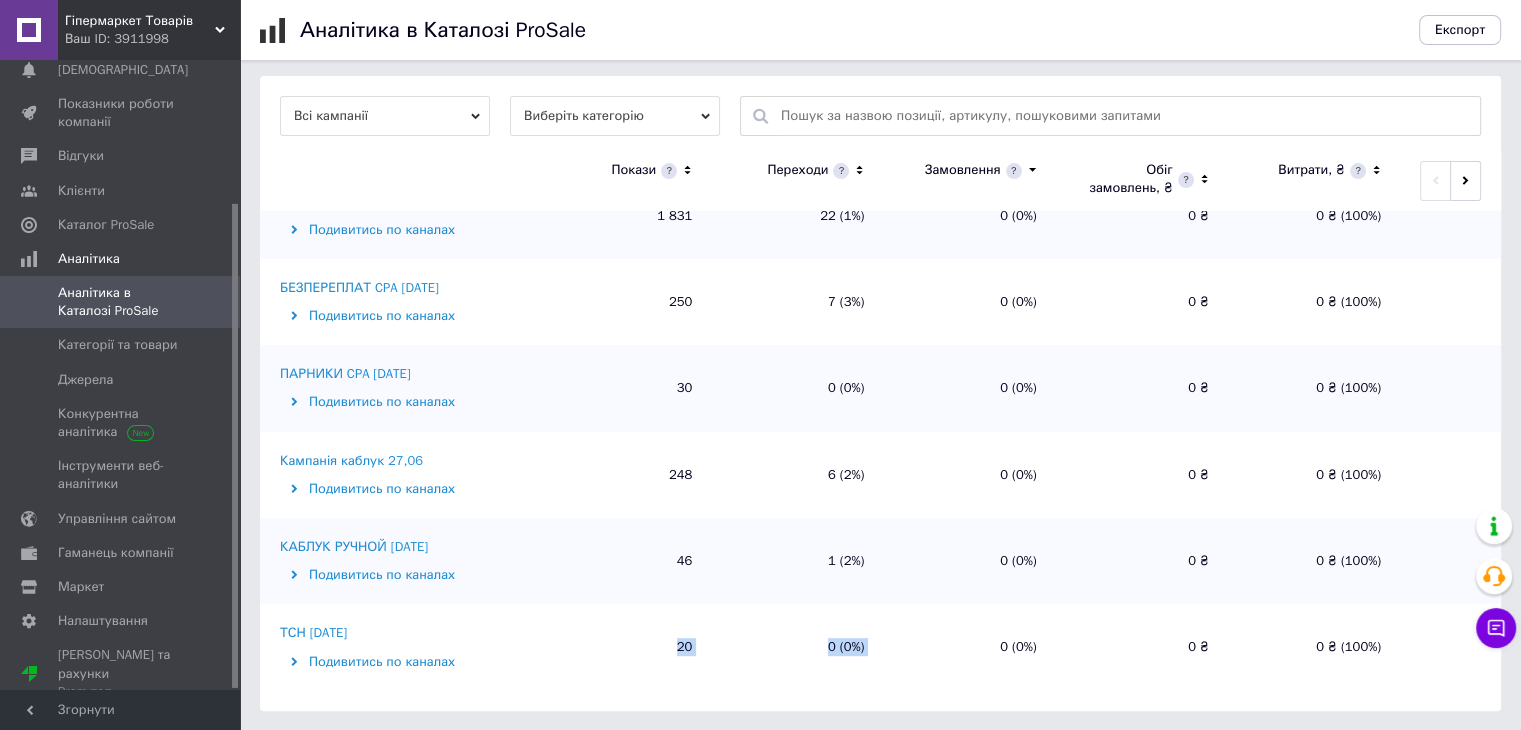 drag, startPoint x: 668, startPoint y: 650, endPoint x: 885, endPoint y: 642, distance: 217.14742 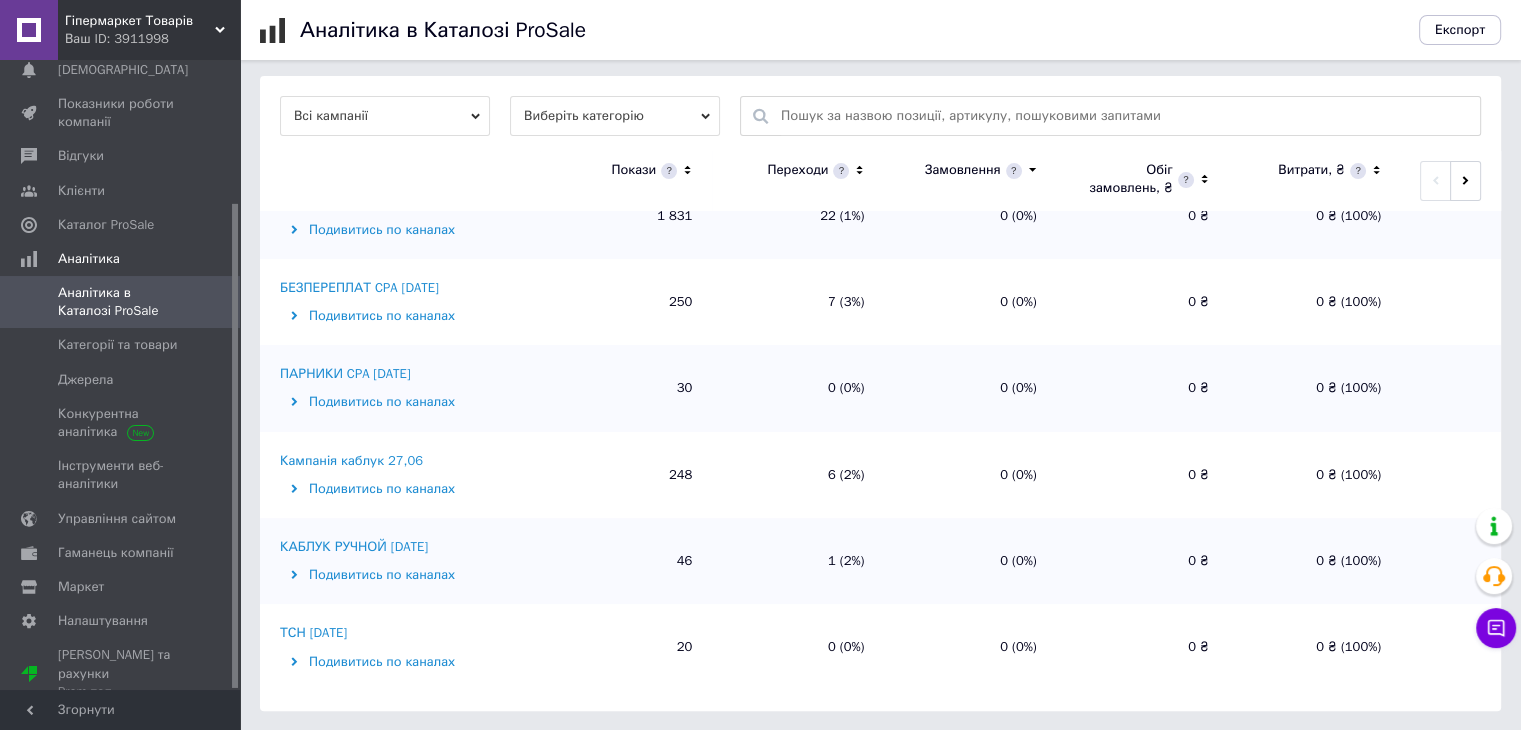 scroll, scrollTop: 0, scrollLeft: 0, axis: both 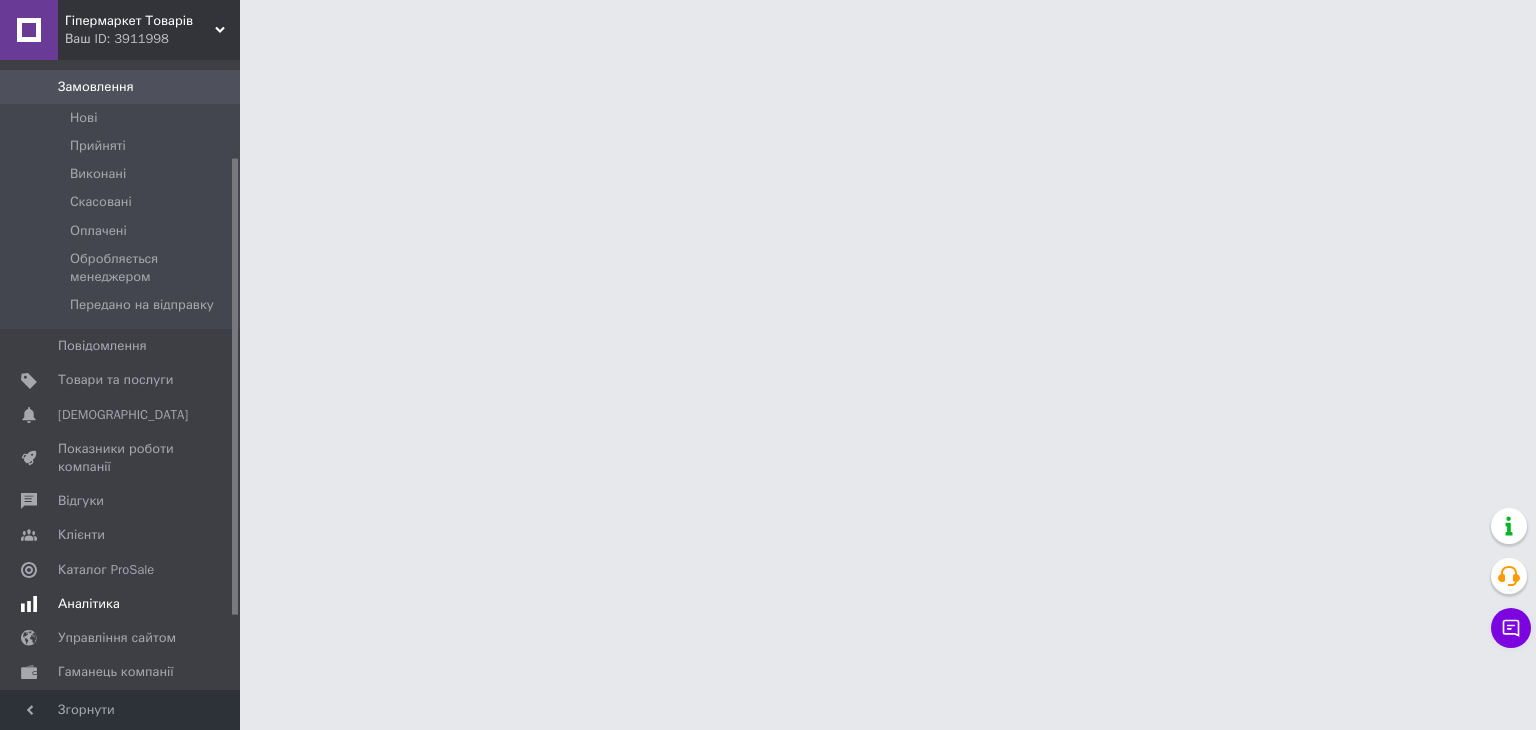 click on "Аналітика" at bounding box center [89, 604] 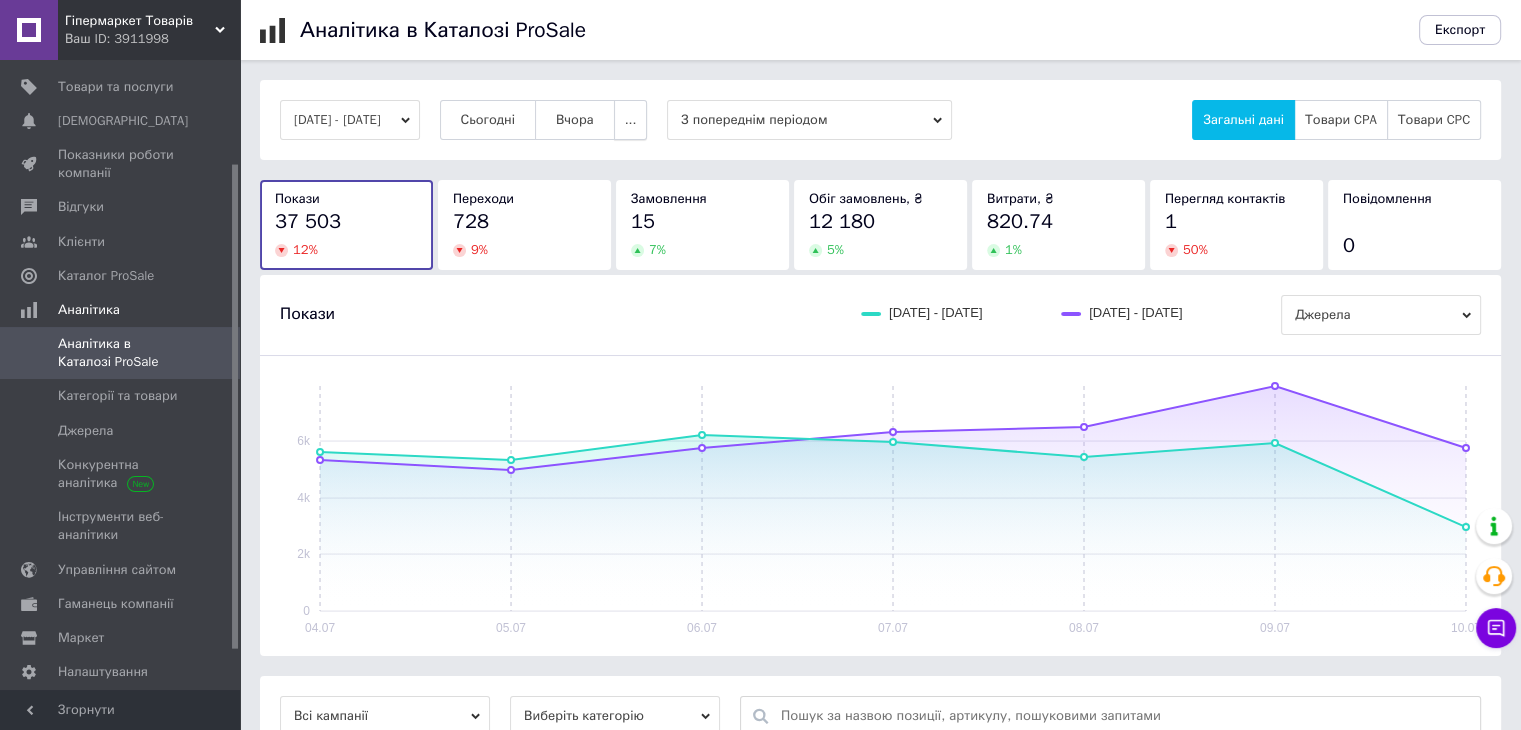click on "..." at bounding box center (631, 120) 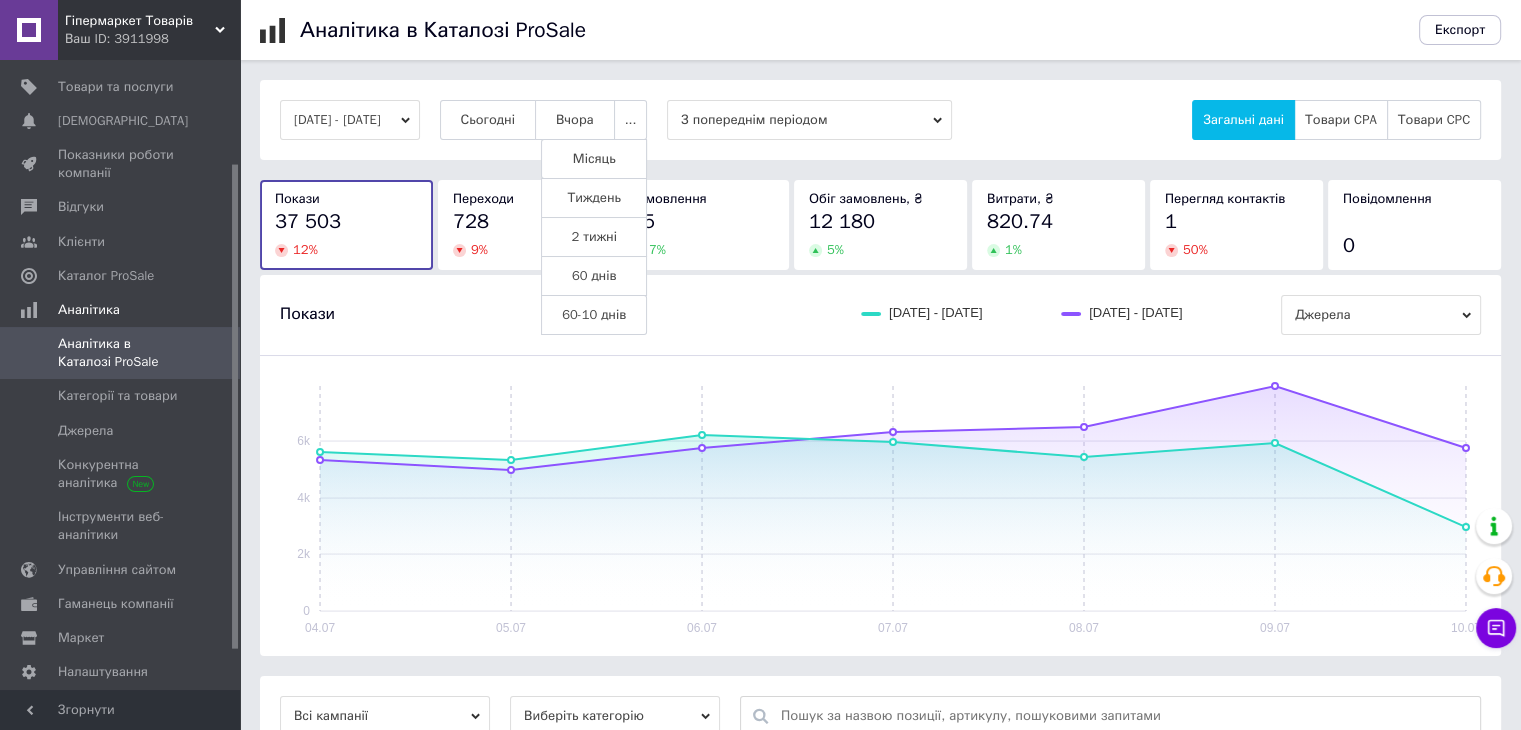 click on "Місяць" at bounding box center [594, 159] 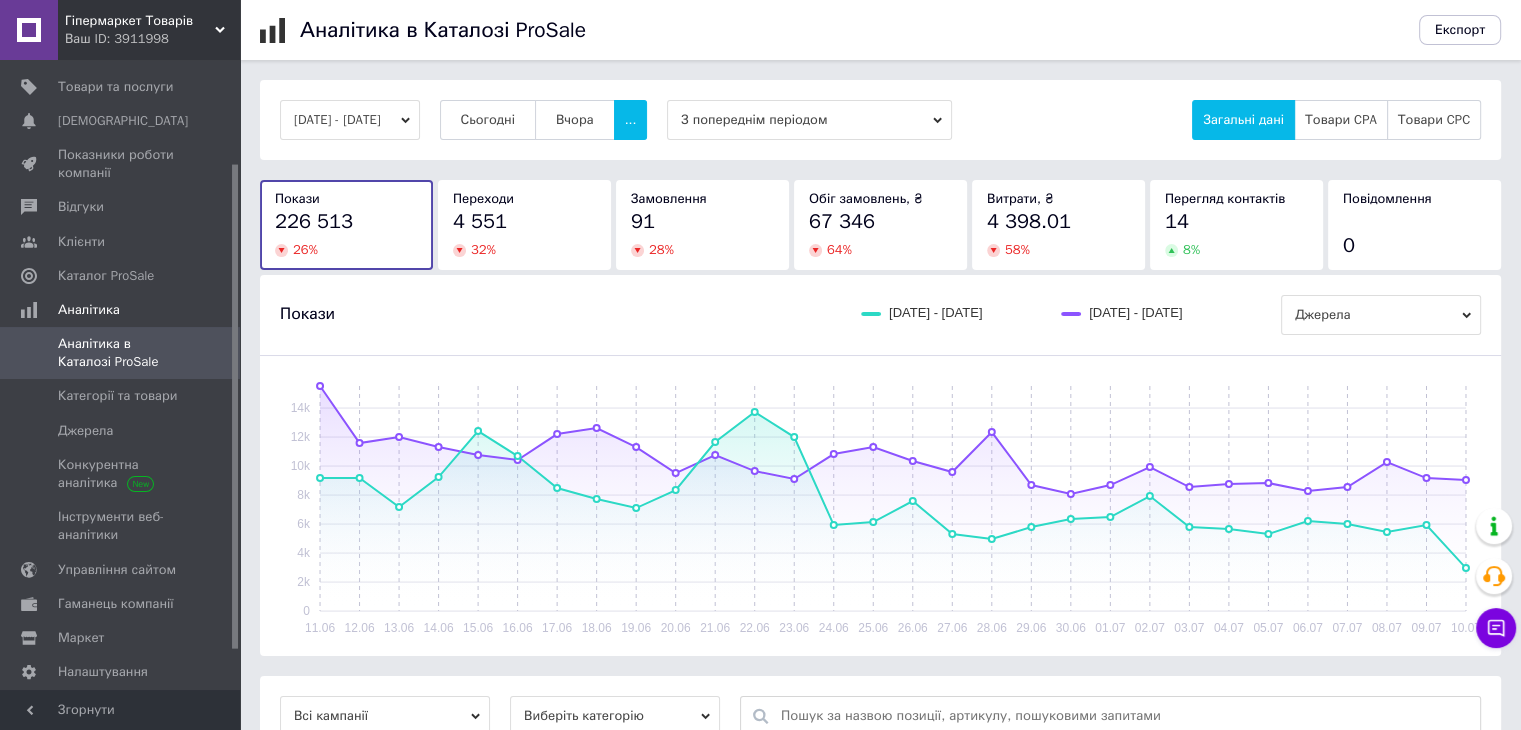 scroll, scrollTop: 600, scrollLeft: 0, axis: vertical 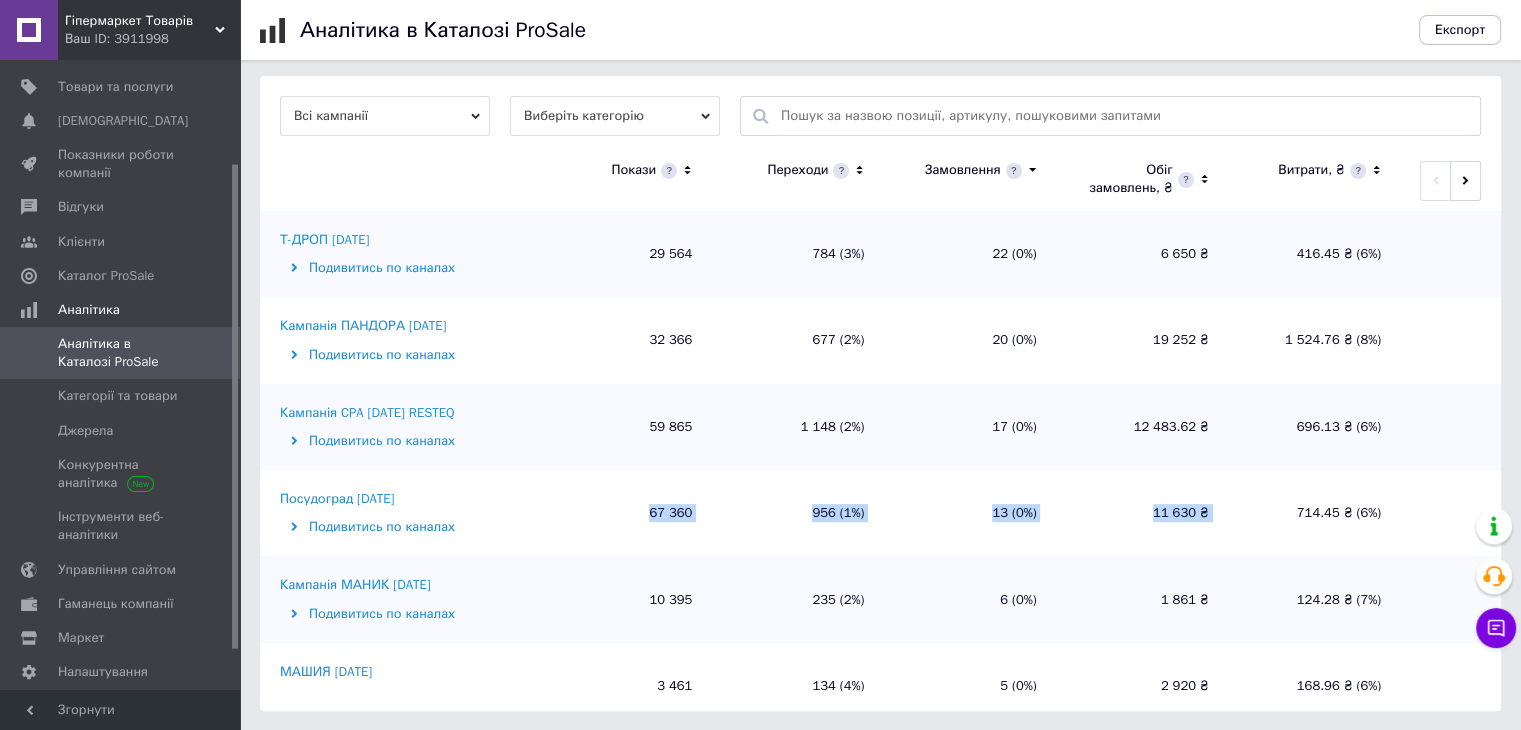 drag, startPoint x: 680, startPoint y: 517, endPoint x: 1254, endPoint y: 513, distance: 574.0139 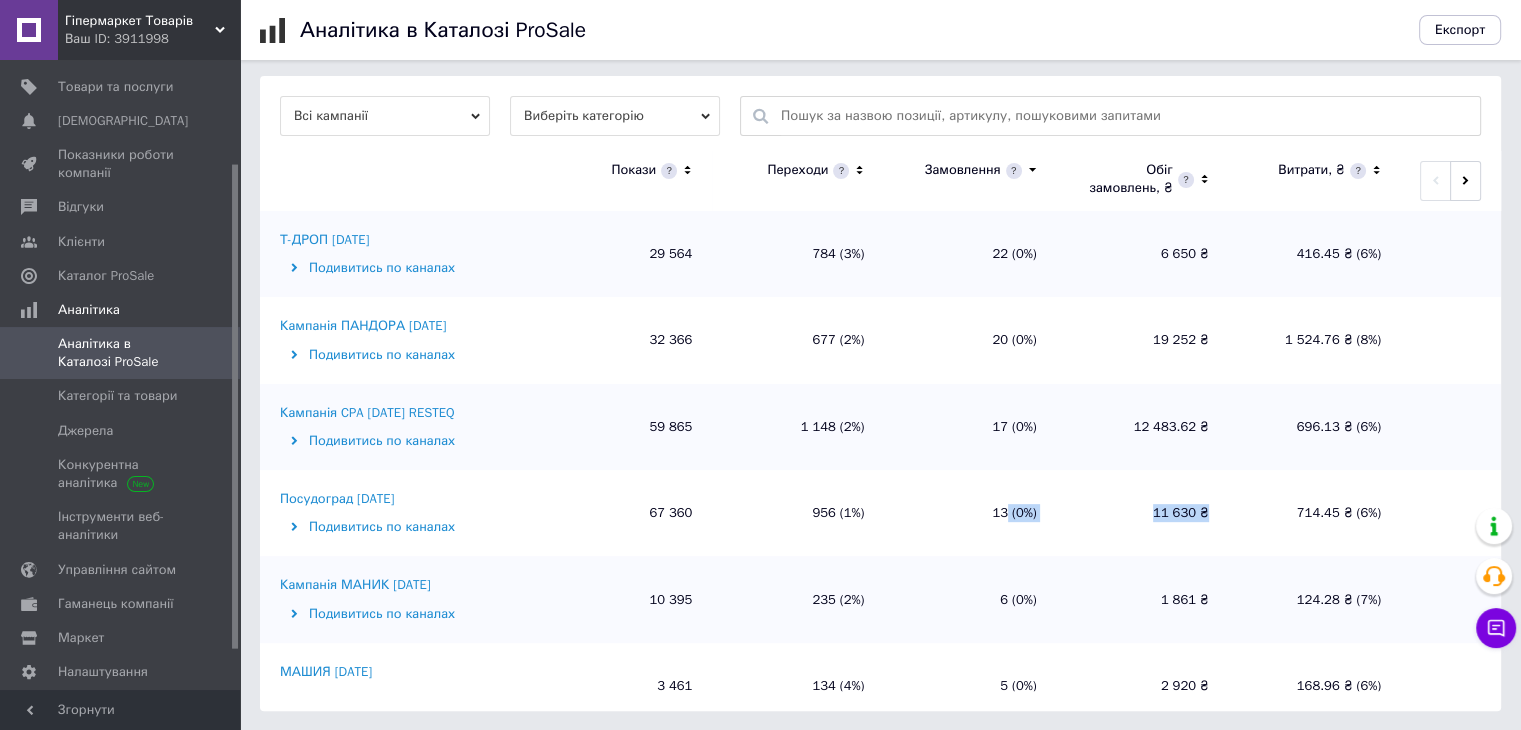 drag, startPoint x: 1218, startPoint y: 509, endPoint x: 1008, endPoint y: 505, distance: 210.03809 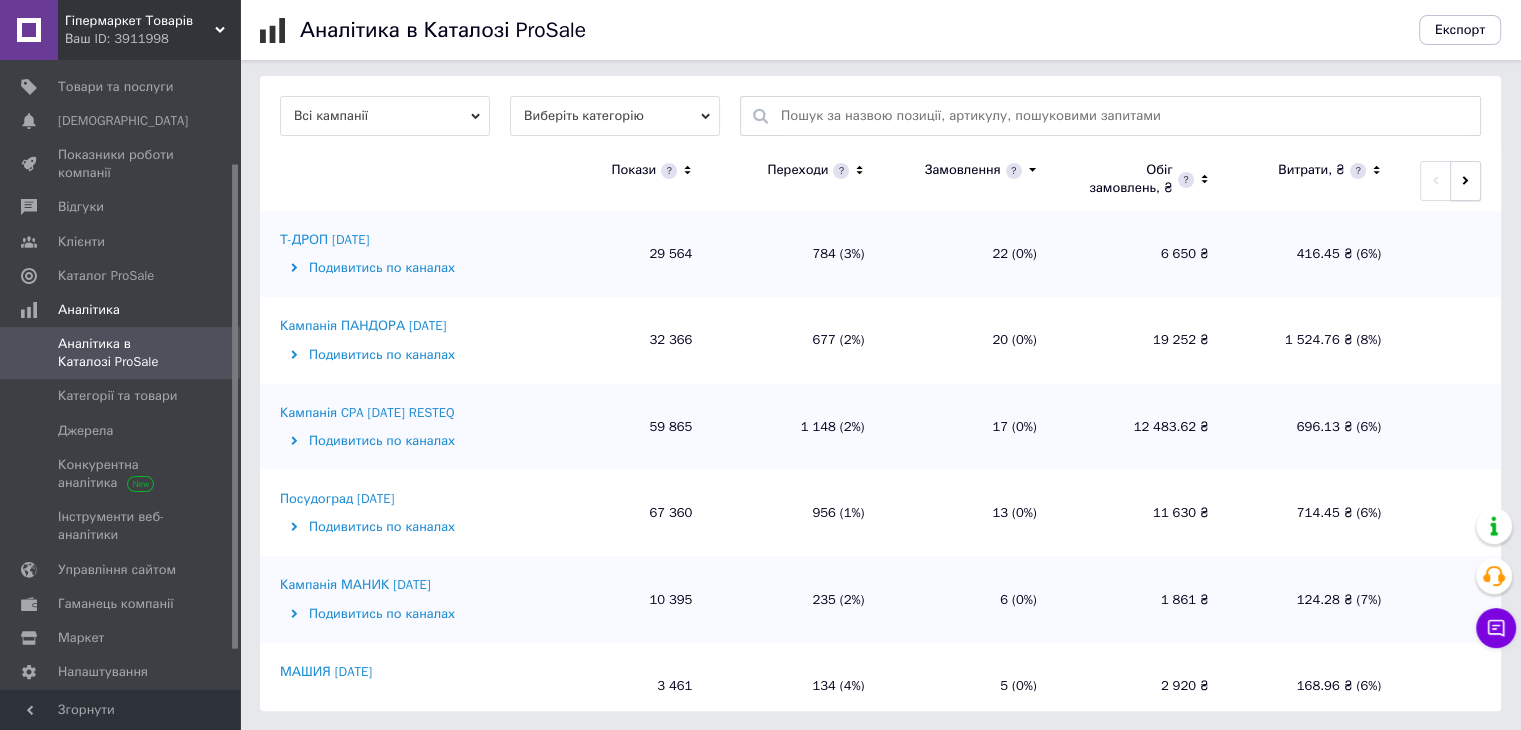 click at bounding box center (1465, 181) 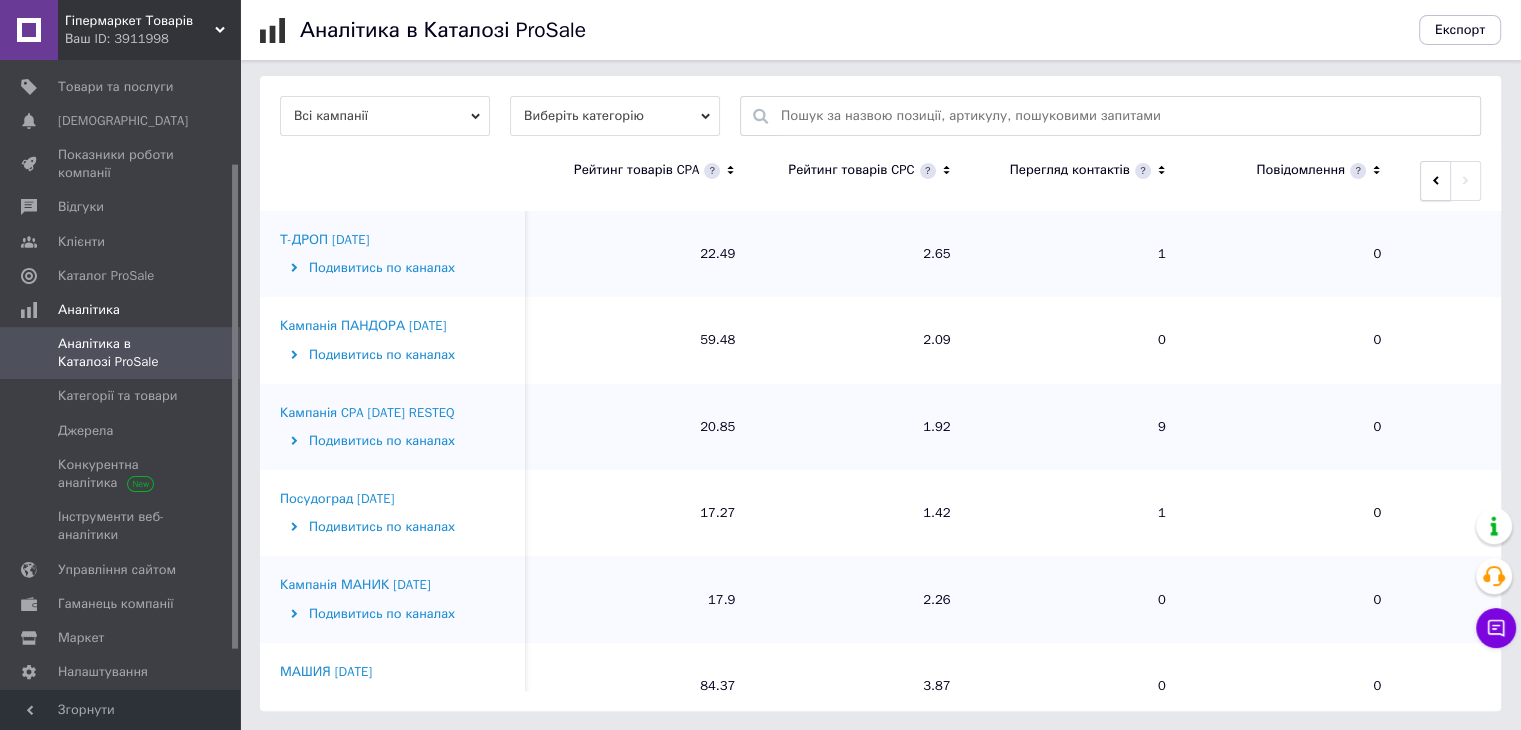 click 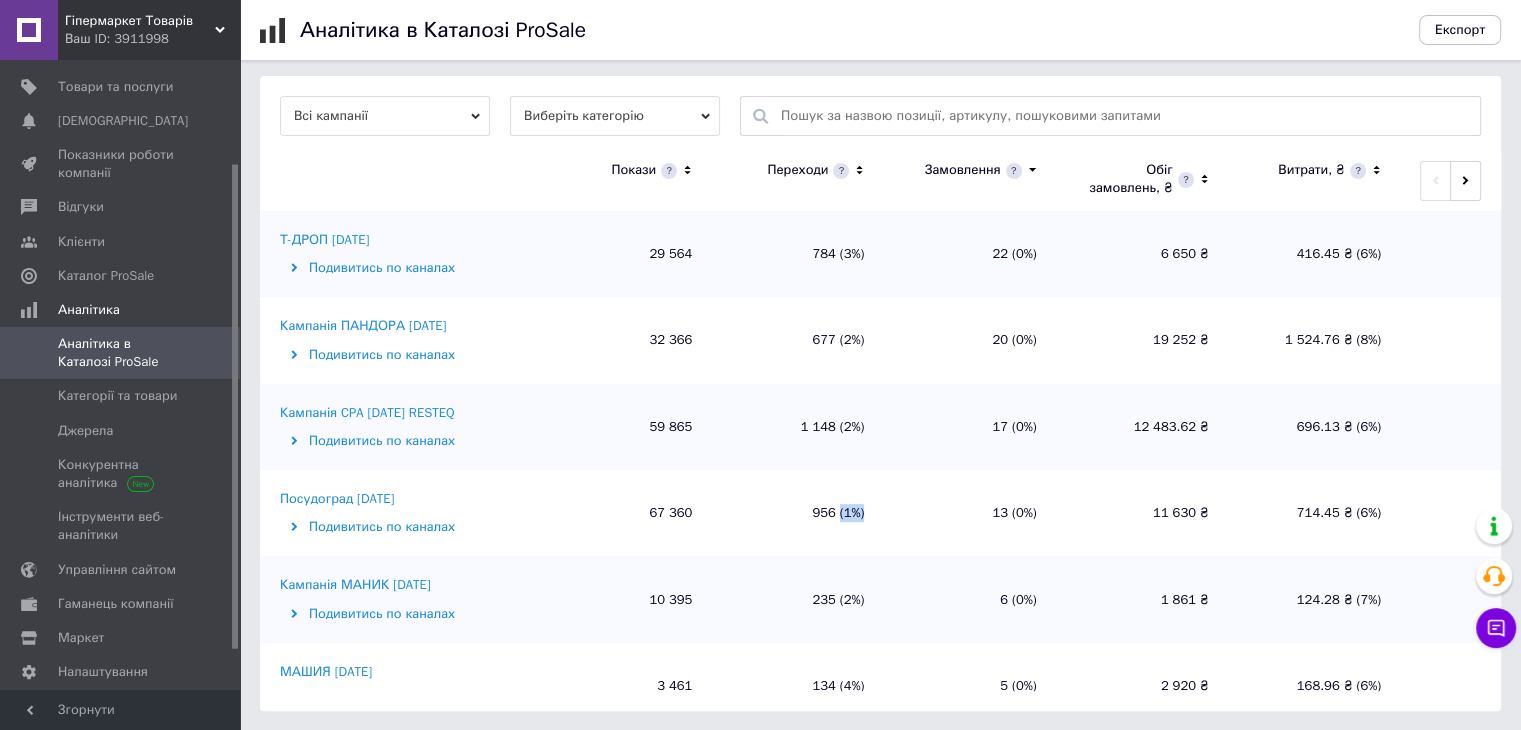 drag, startPoint x: 837, startPoint y: 516, endPoint x: 868, endPoint y: 515, distance: 31.016125 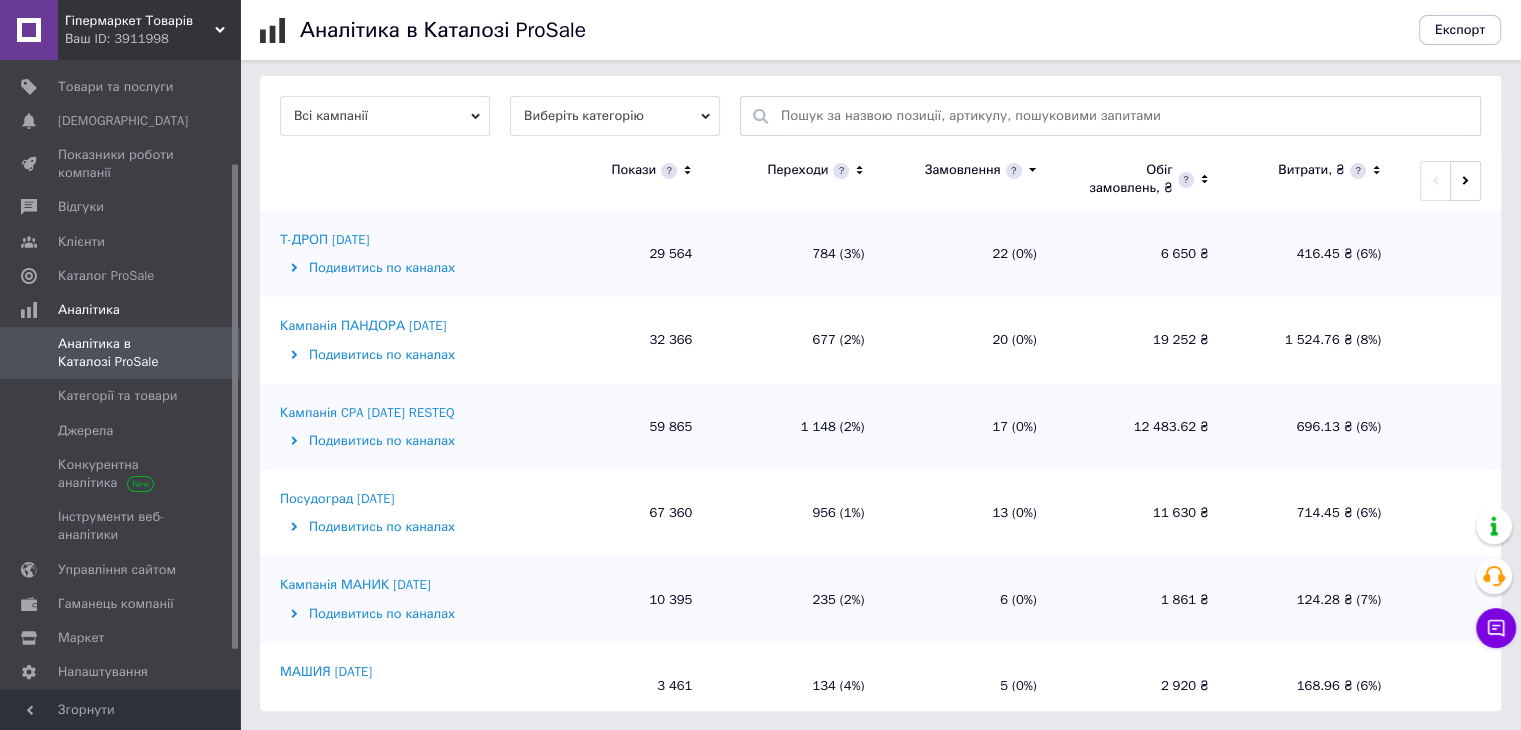 click on "13 (0%)" at bounding box center [970, 513] 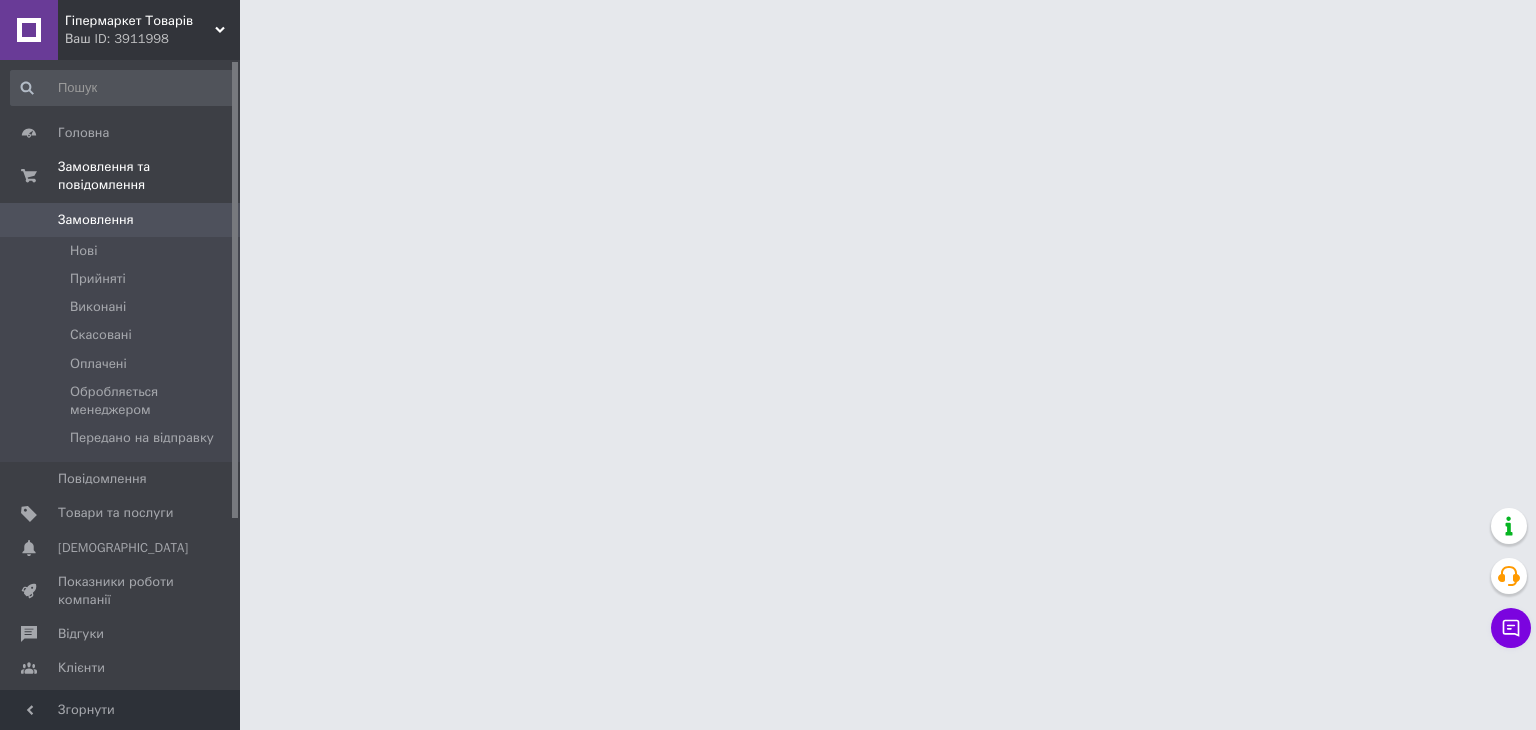 scroll, scrollTop: 0, scrollLeft: 0, axis: both 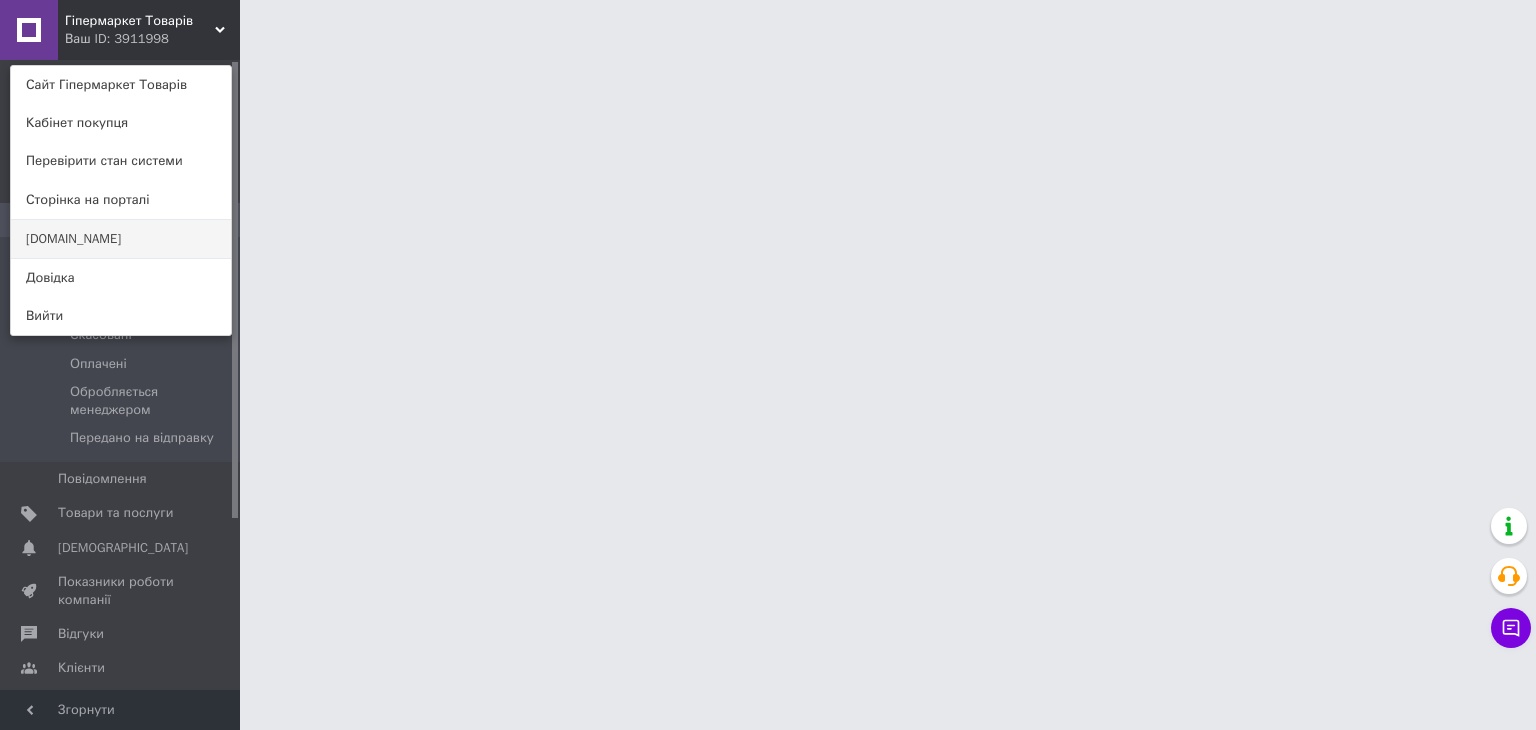 click on "[DOMAIN_NAME]" at bounding box center [121, 239] 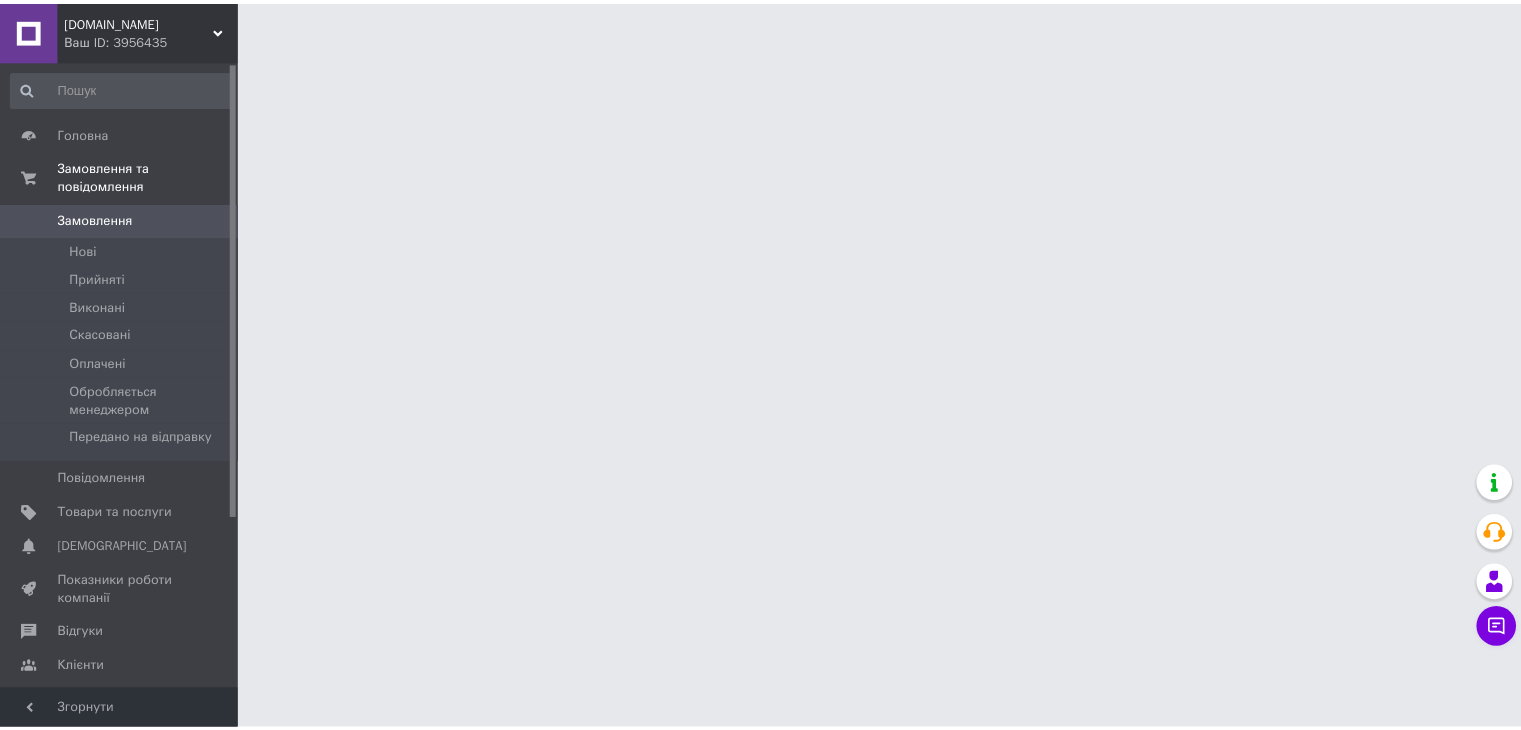 scroll, scrollTop: 0, scrollLeft: 0, axis: both 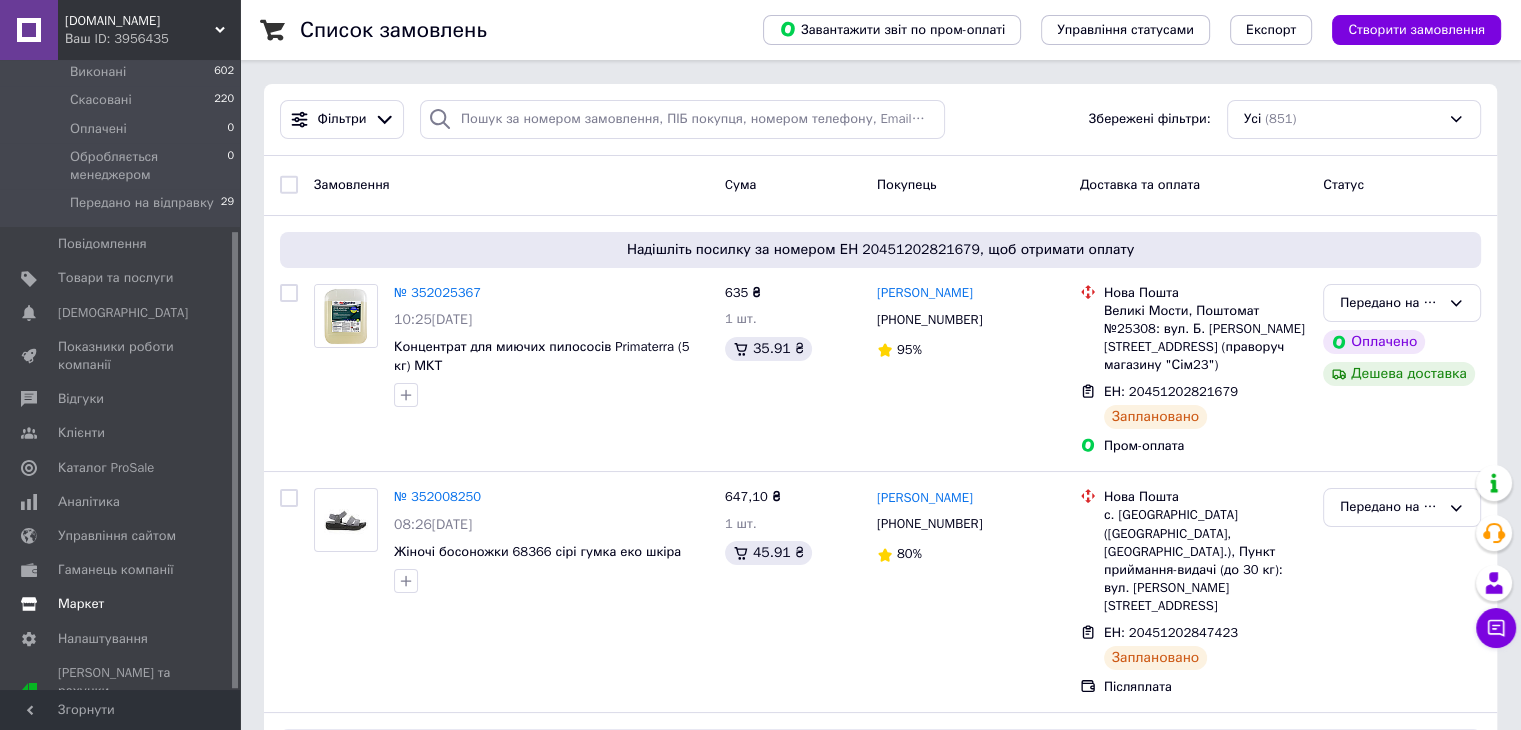 click on "Маркет" at bounding box center [81, 604] 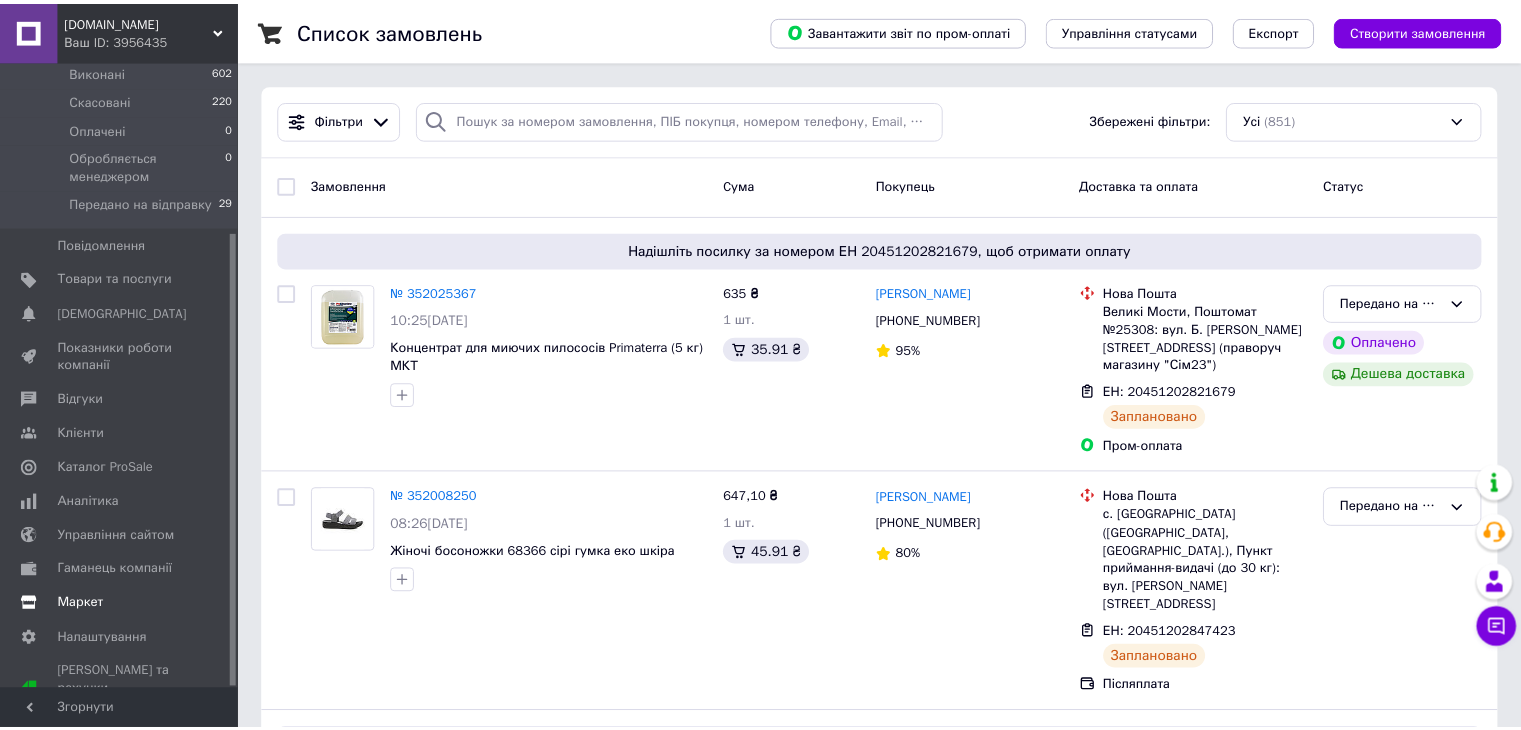 scroll, scrollTop: 96, scrollLeft: 0, axis: vertical 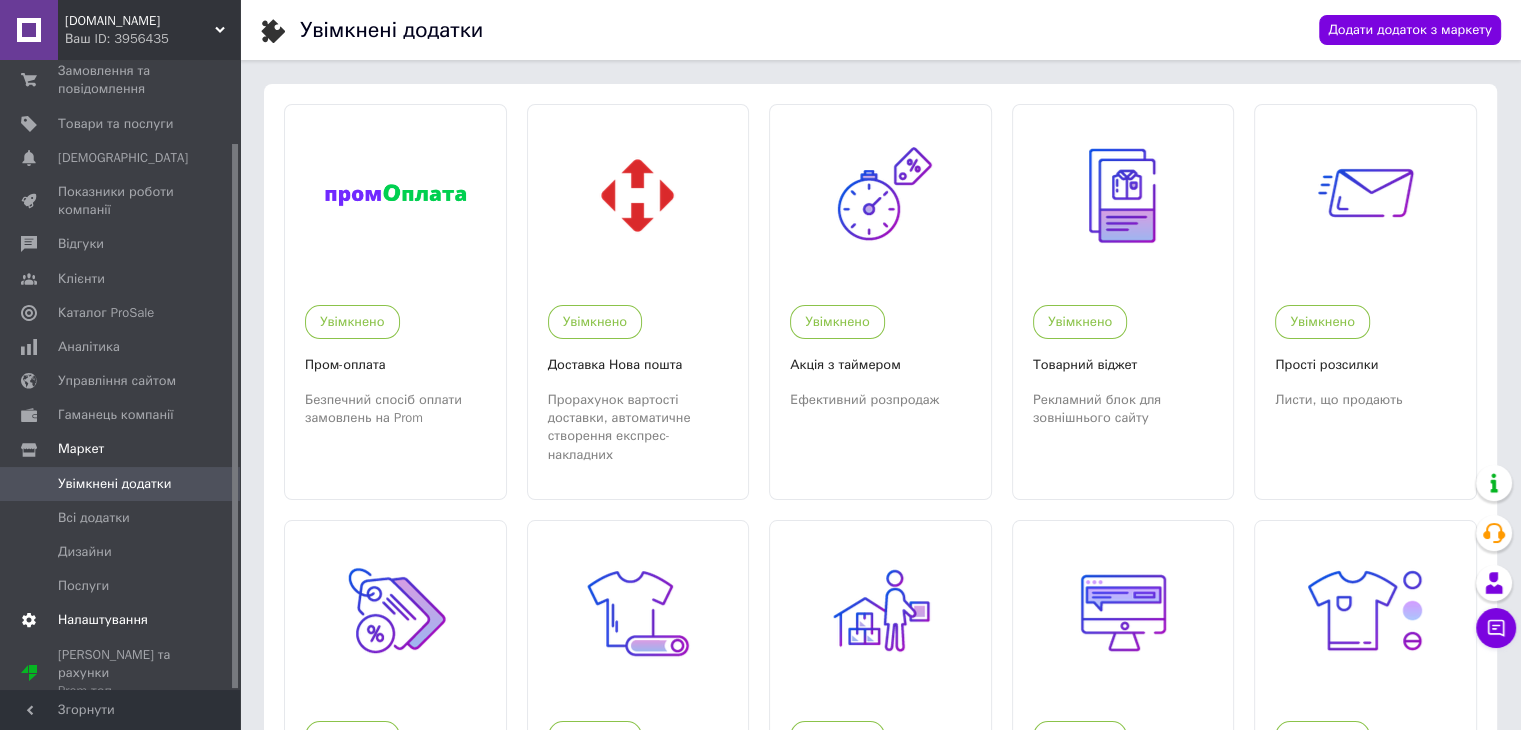 click on "Налаштування" at bounding box center [103, 620] 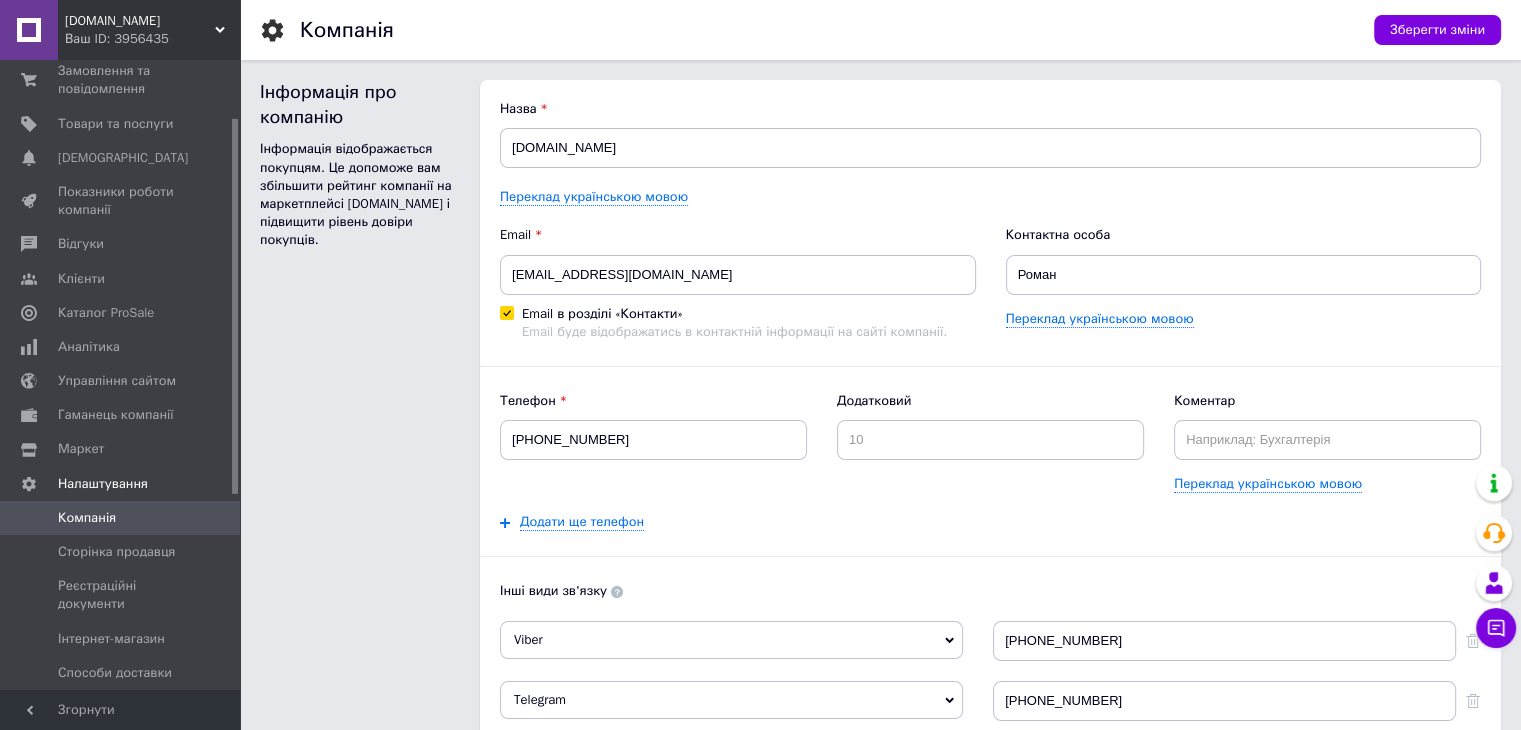 scroll, scrollTop: 0, scrollLeft: 0, axis: both 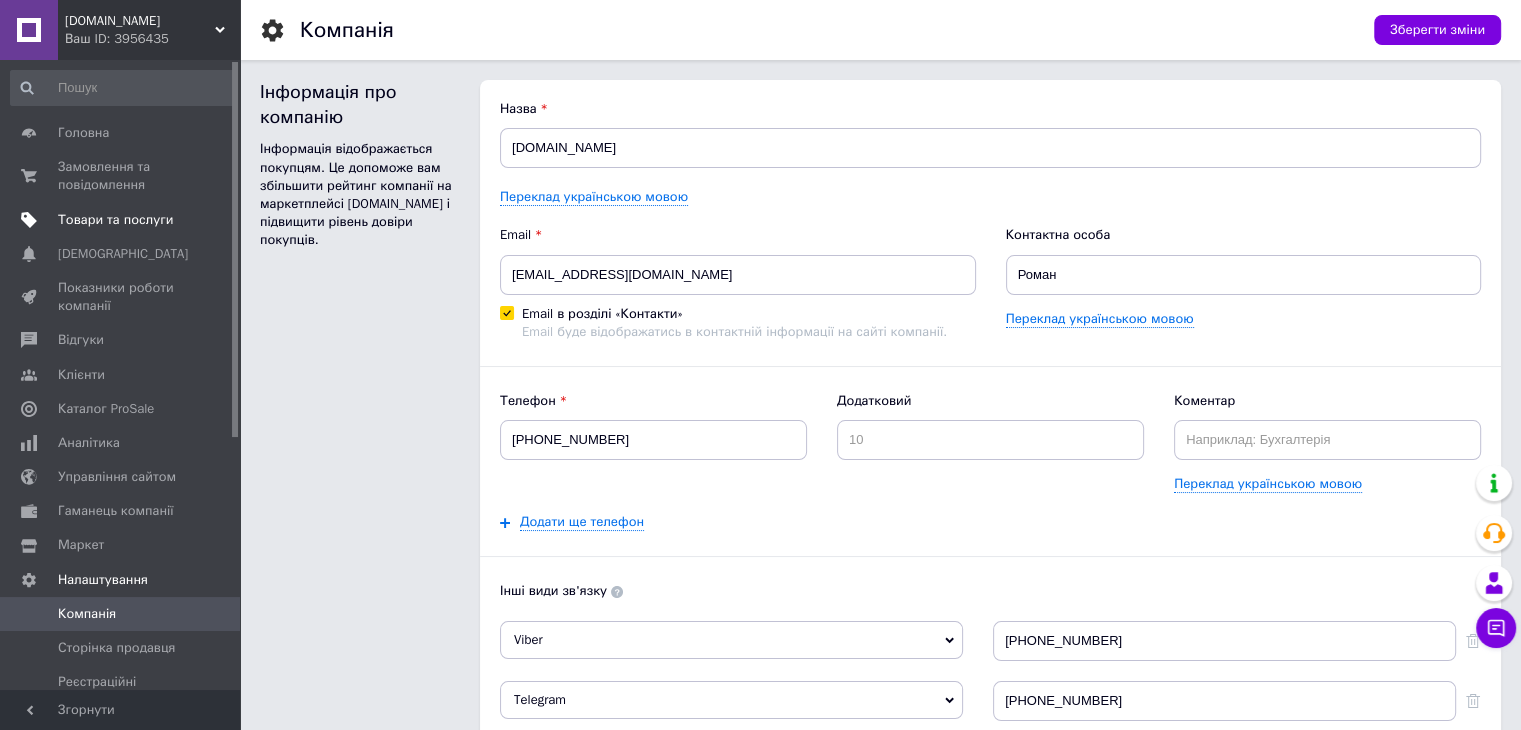 click on "Товари та послуги" at bounding box center [115, 220] 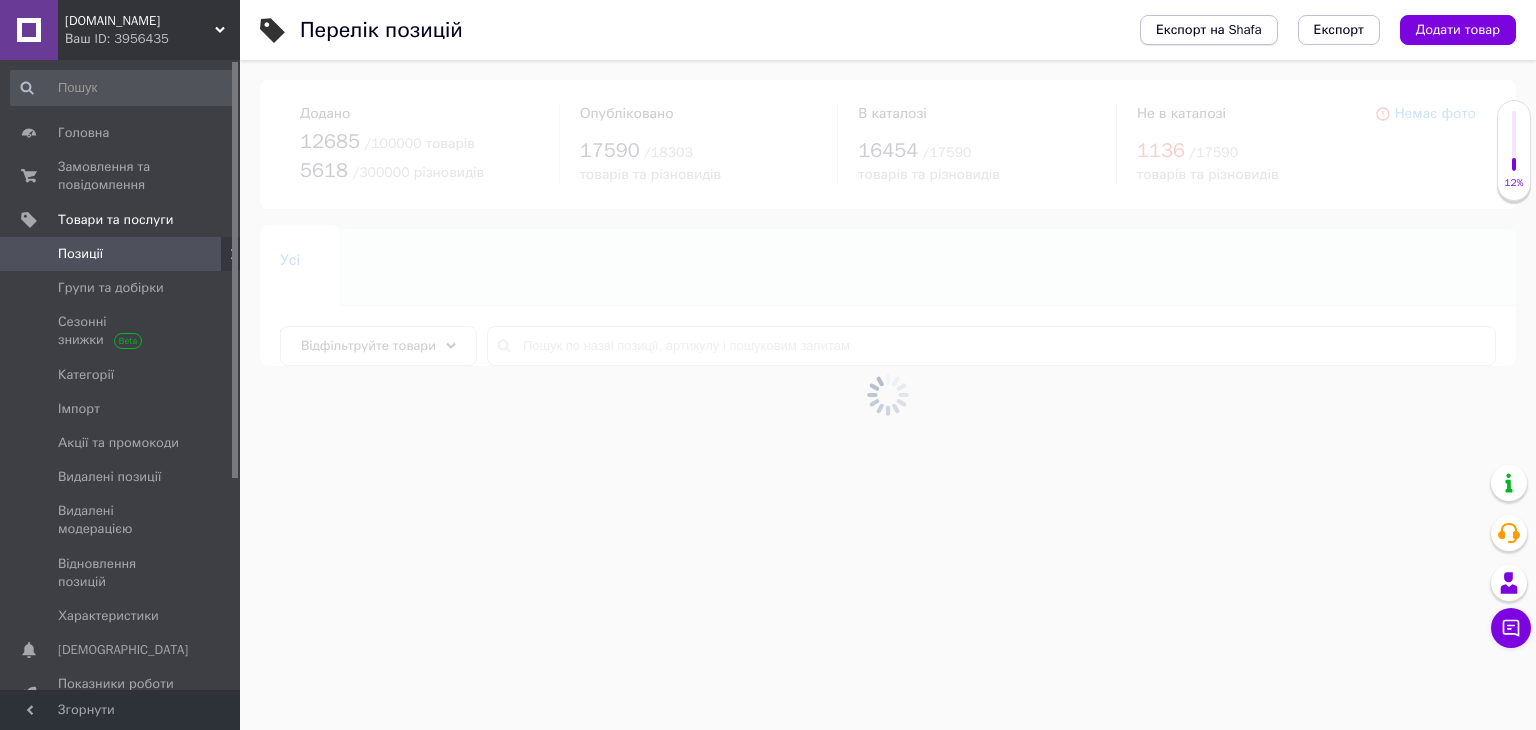 click on "Експорт на Shafa" at bounding box center [1209, 30] 